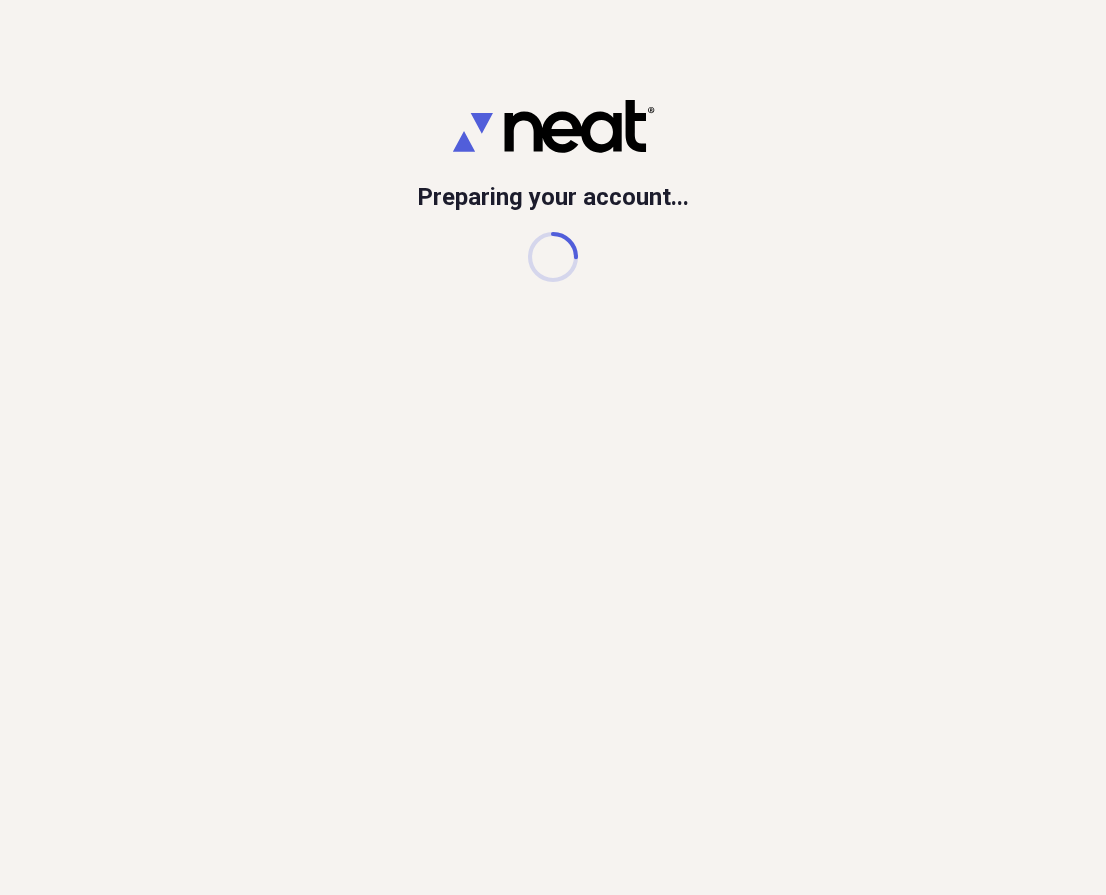 scroll, scrollTop: 0, scrollLeft: 0, axis: both 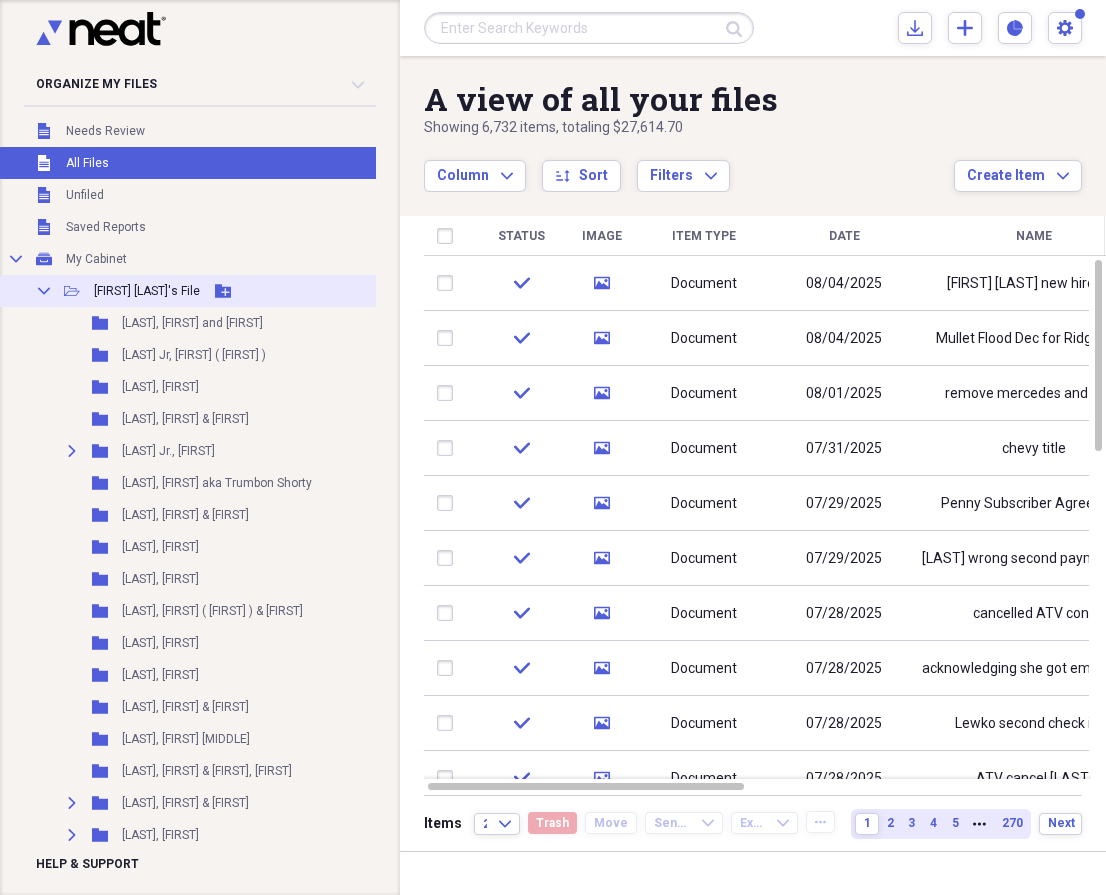 click 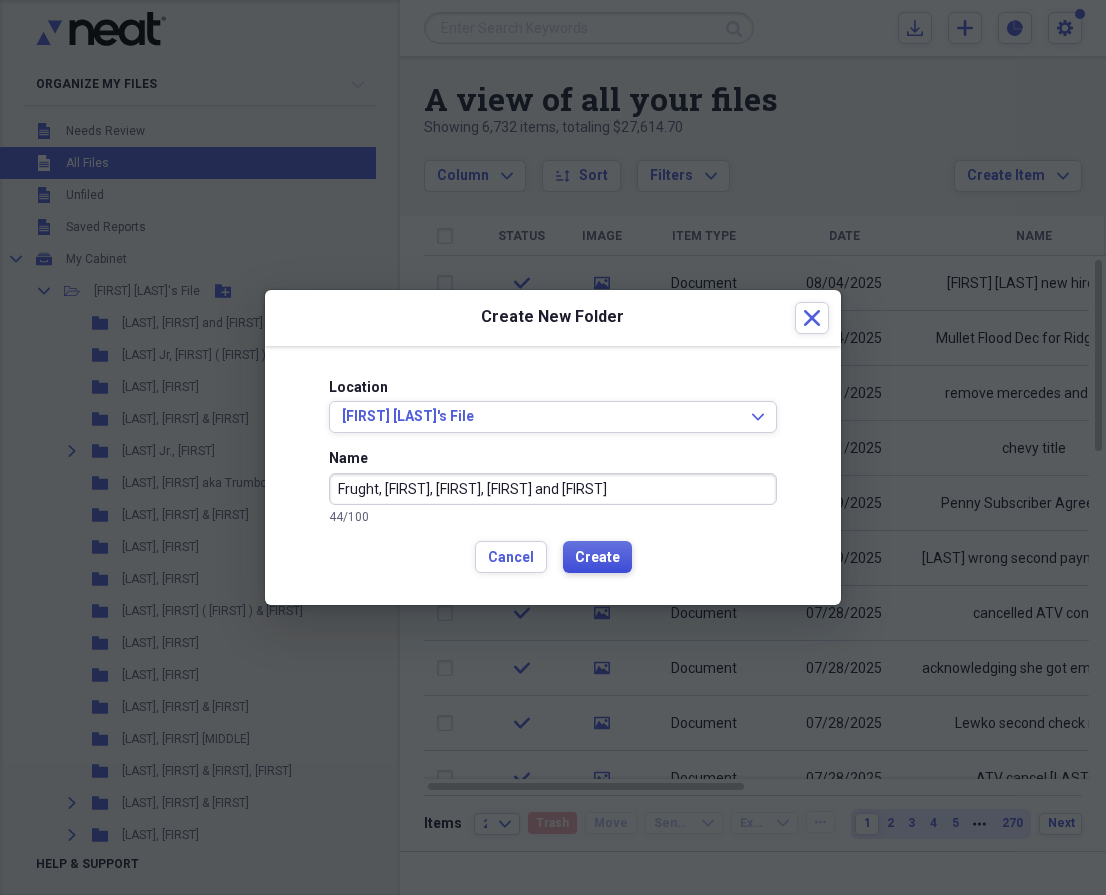 type on "Frught, [FIRST], [FIRST], [FIRST] and [FIRST]" 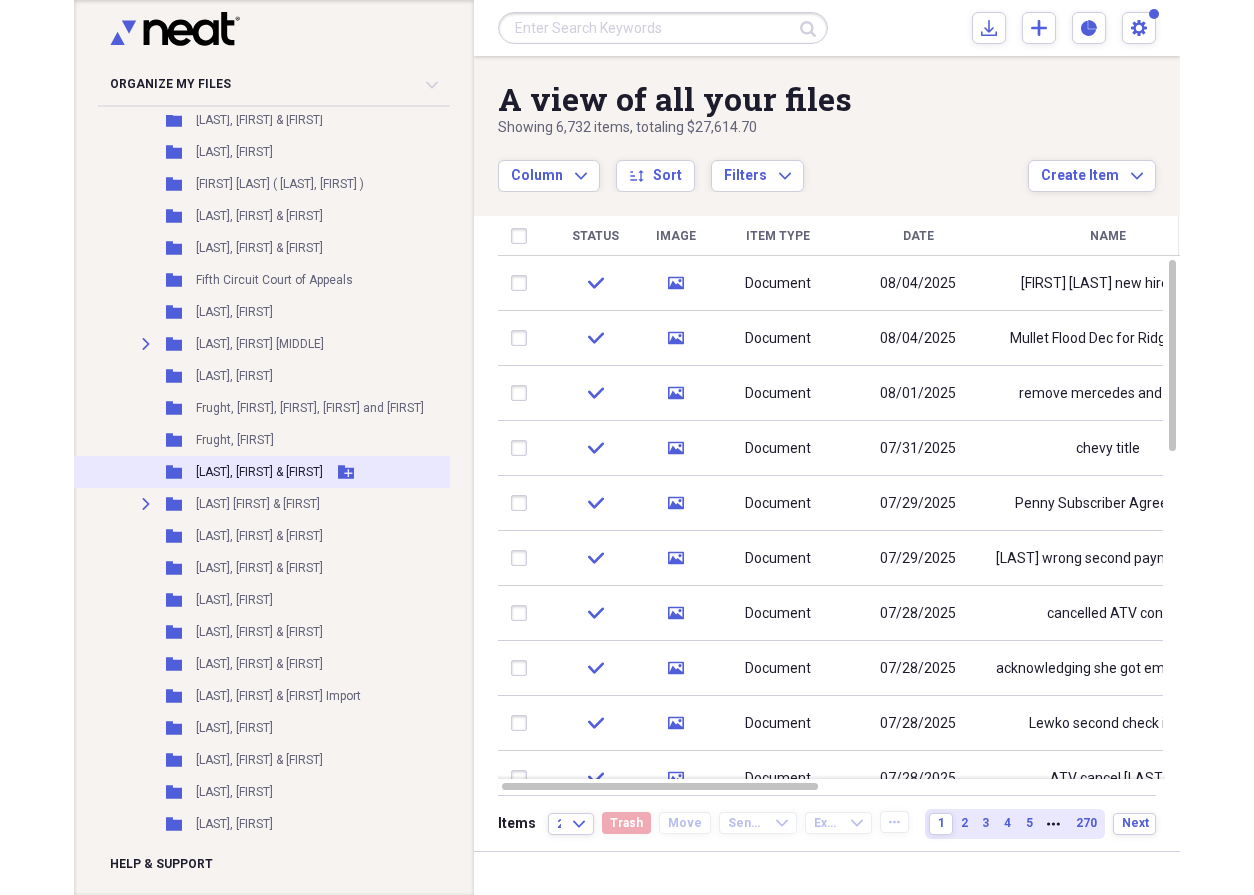 scroll, scrollTop: 2349, scrollLeft: 0, axis: vertical 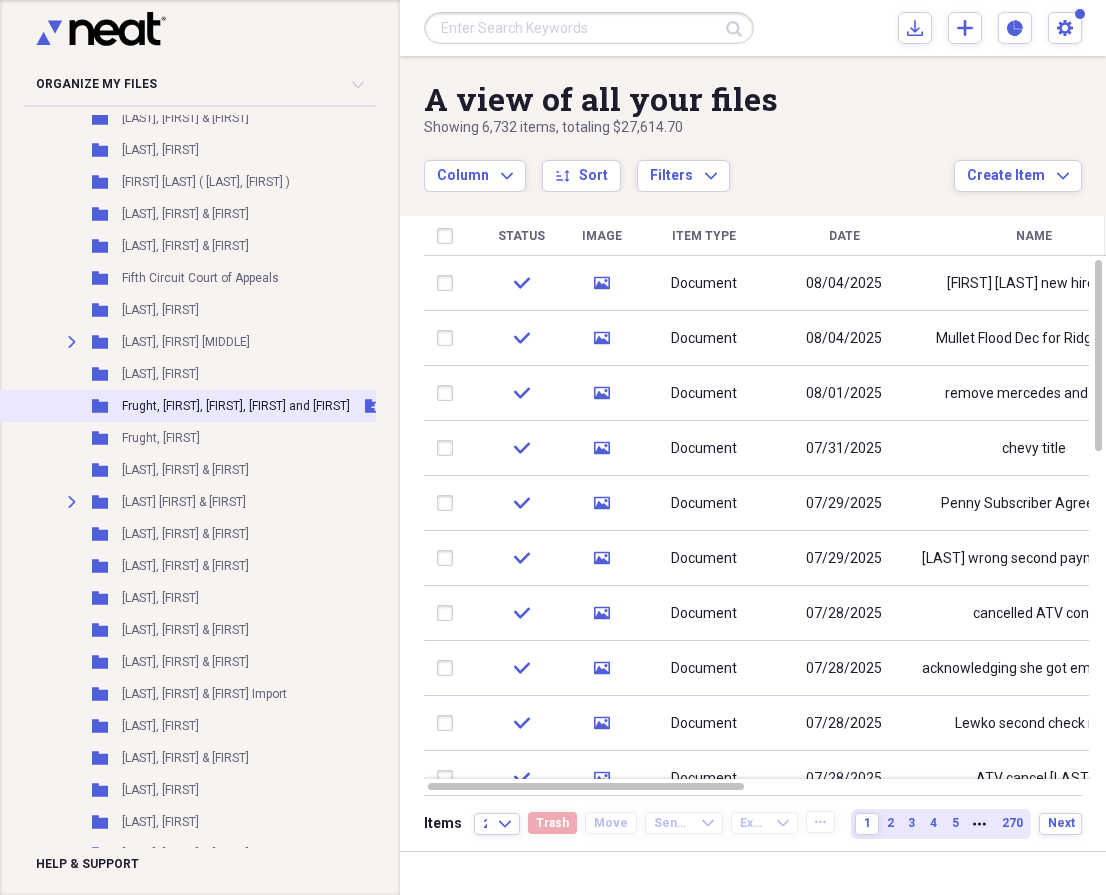 click on "Frught, [FIRST], [FIRST], [FIRST] and [FIRST]" at bounding box center (236, 406) 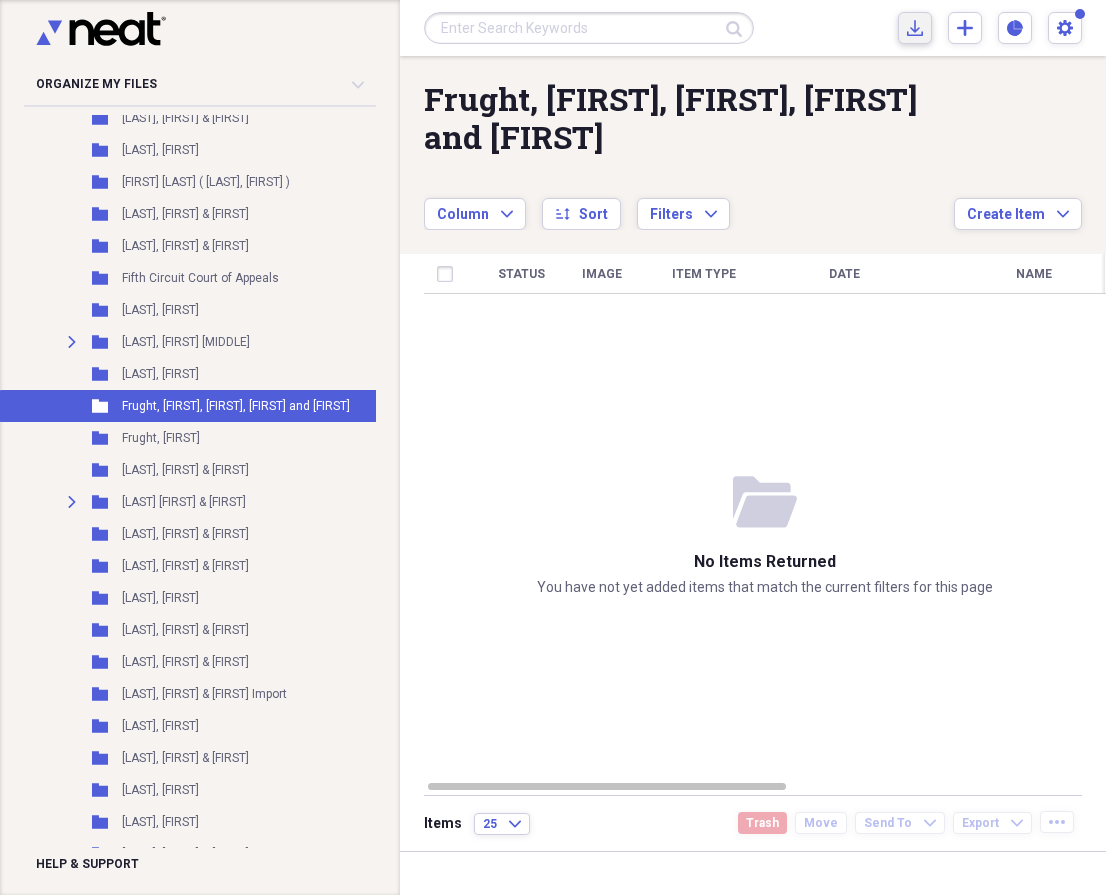 click on "Import" 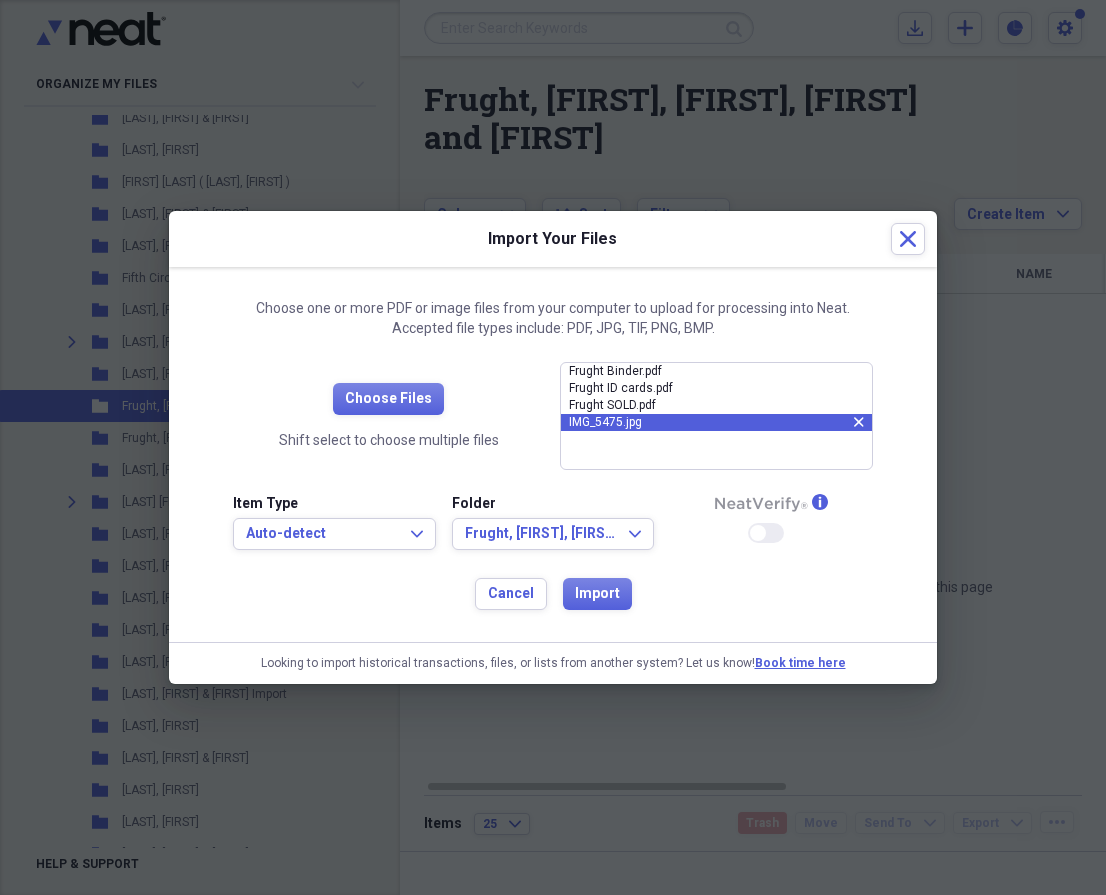 click on "IMG_5475.jpg" at bounding box center [711, 422] 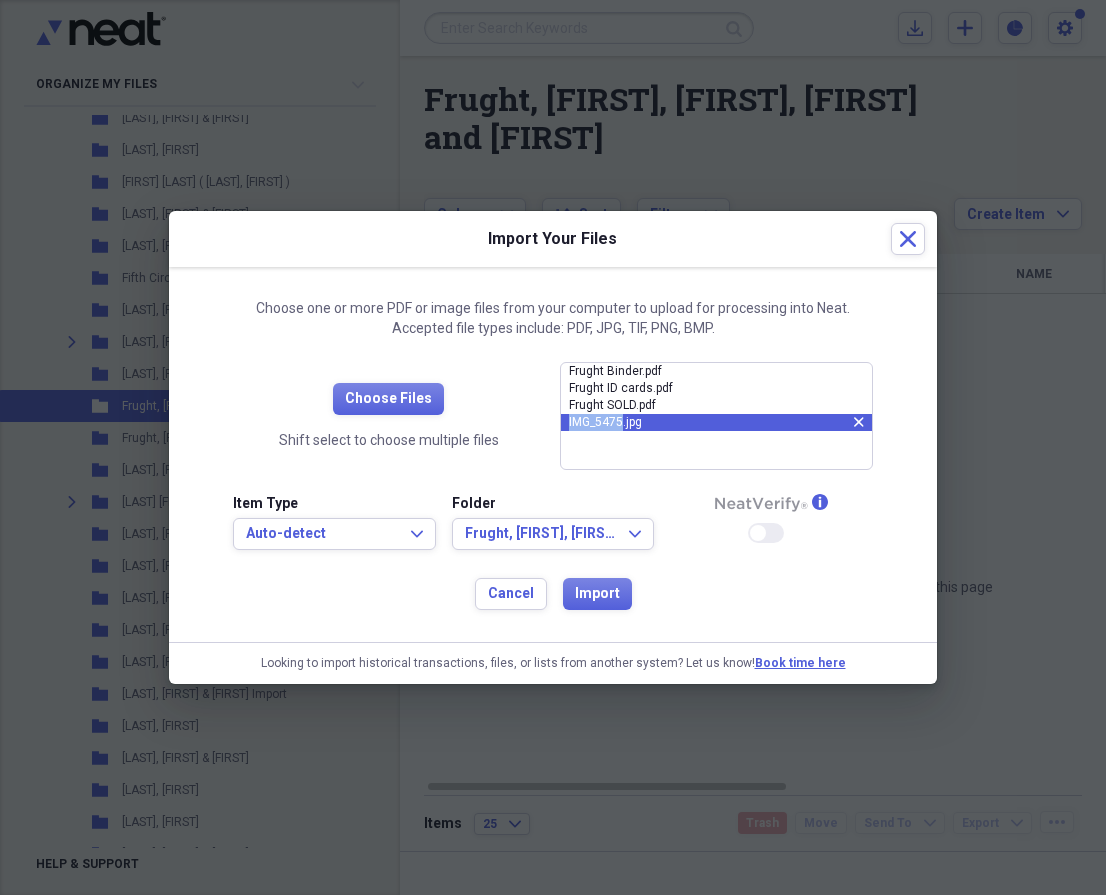 click on "IMG_5475.jpg" at bounding box center [711, 422] 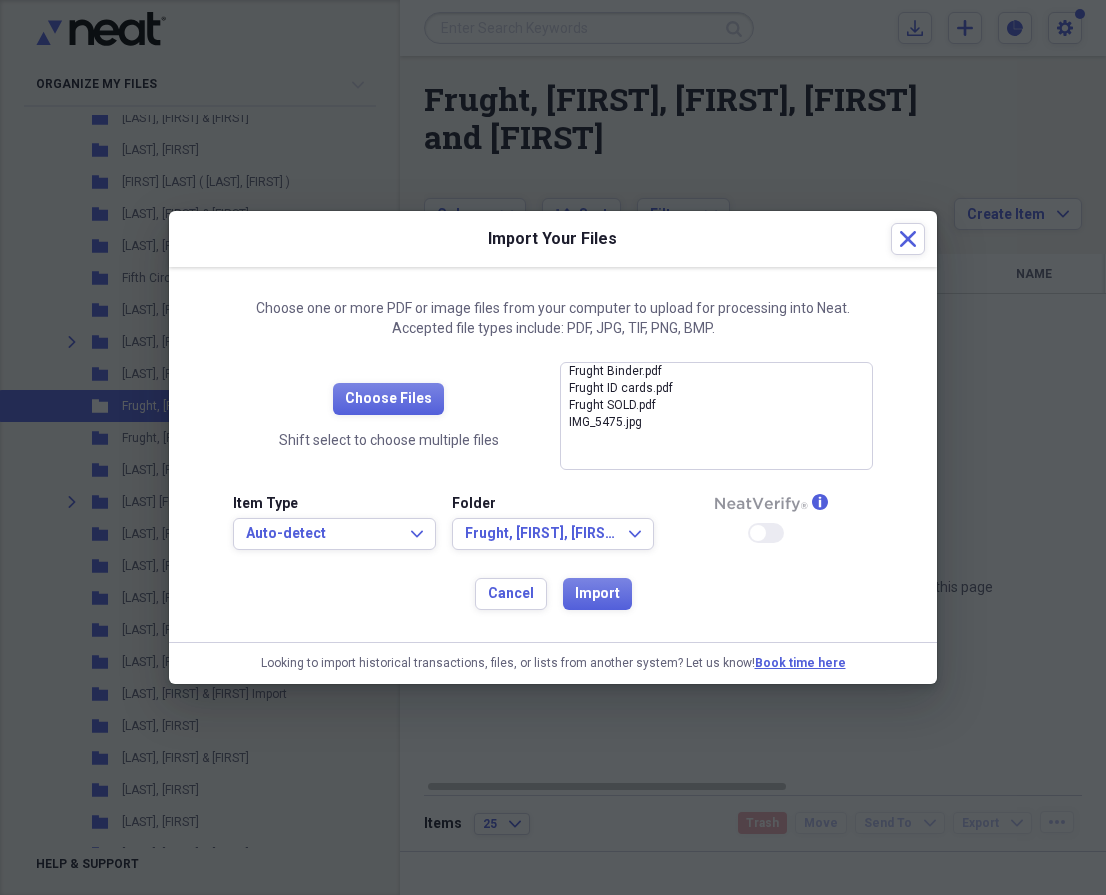 click on "IMG_5475.jpg" at bounding box center [716, 422] 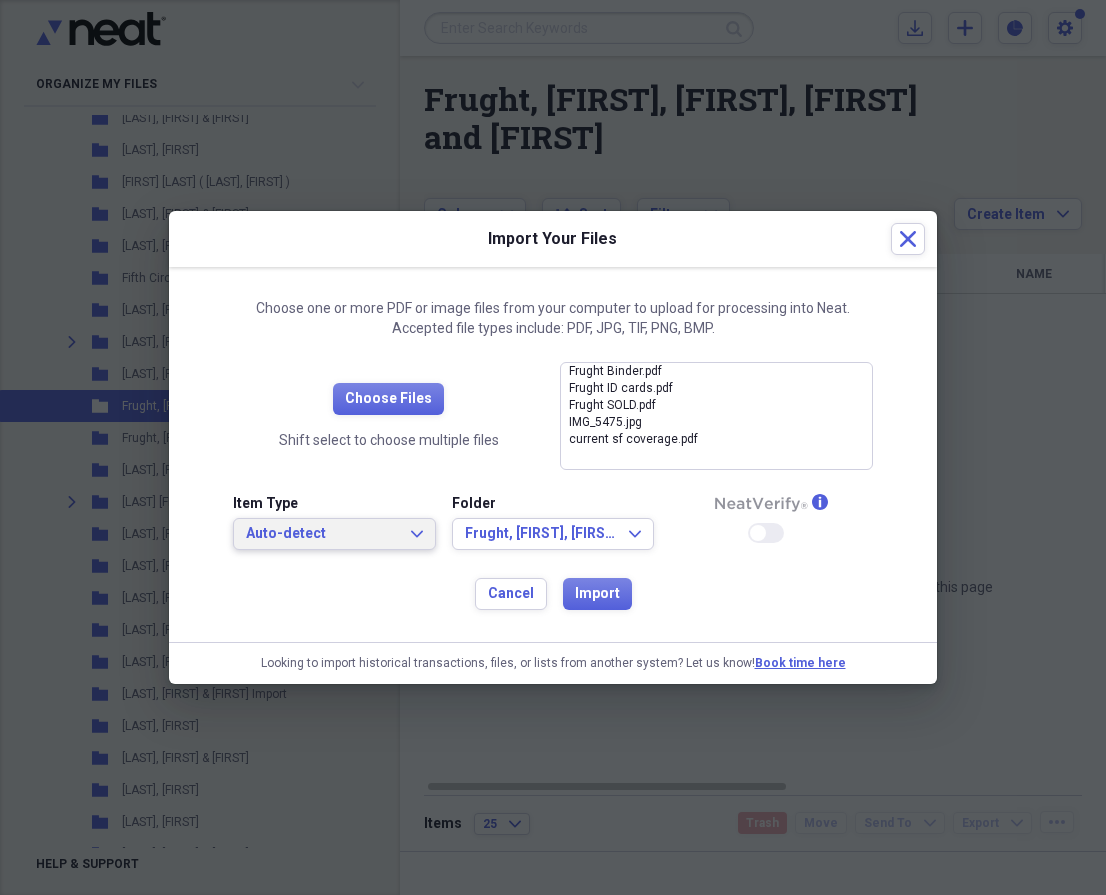 click on "Auto-detect" at bounding box center [322, 534] 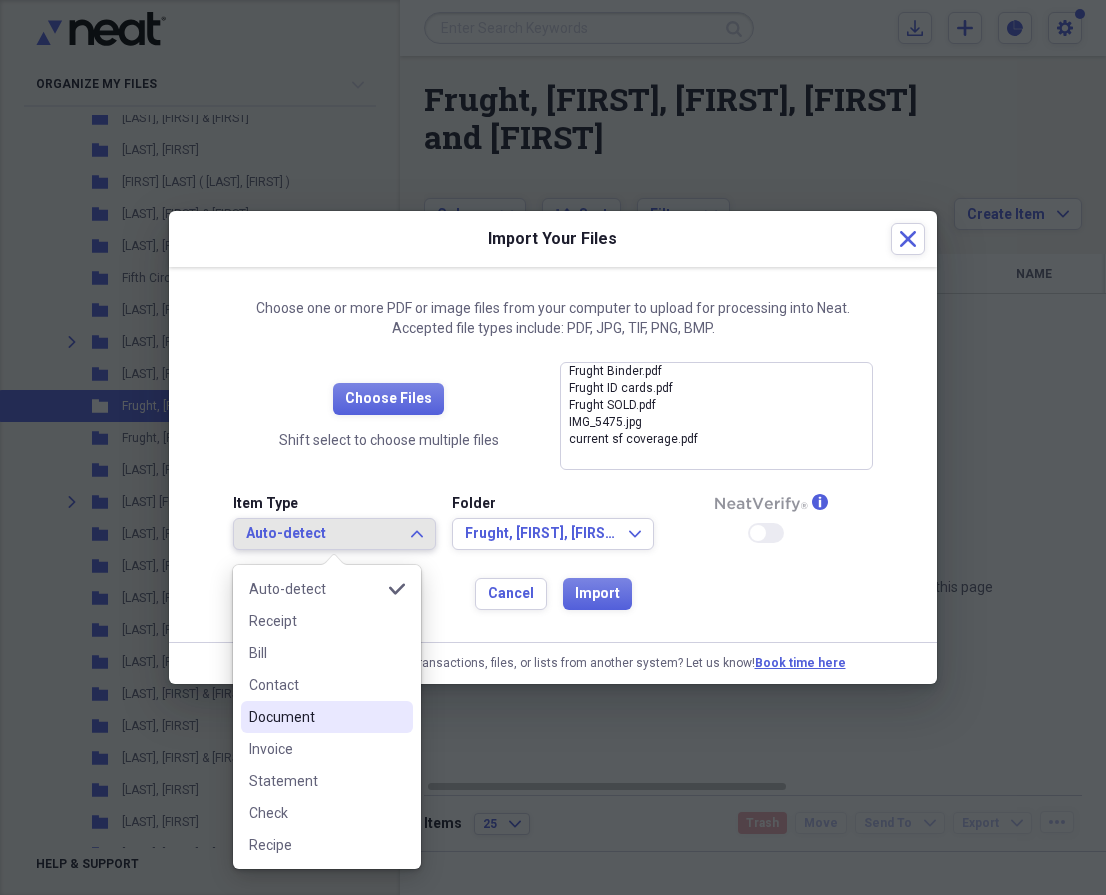 click on "Document" at bounding box center (315, 717) 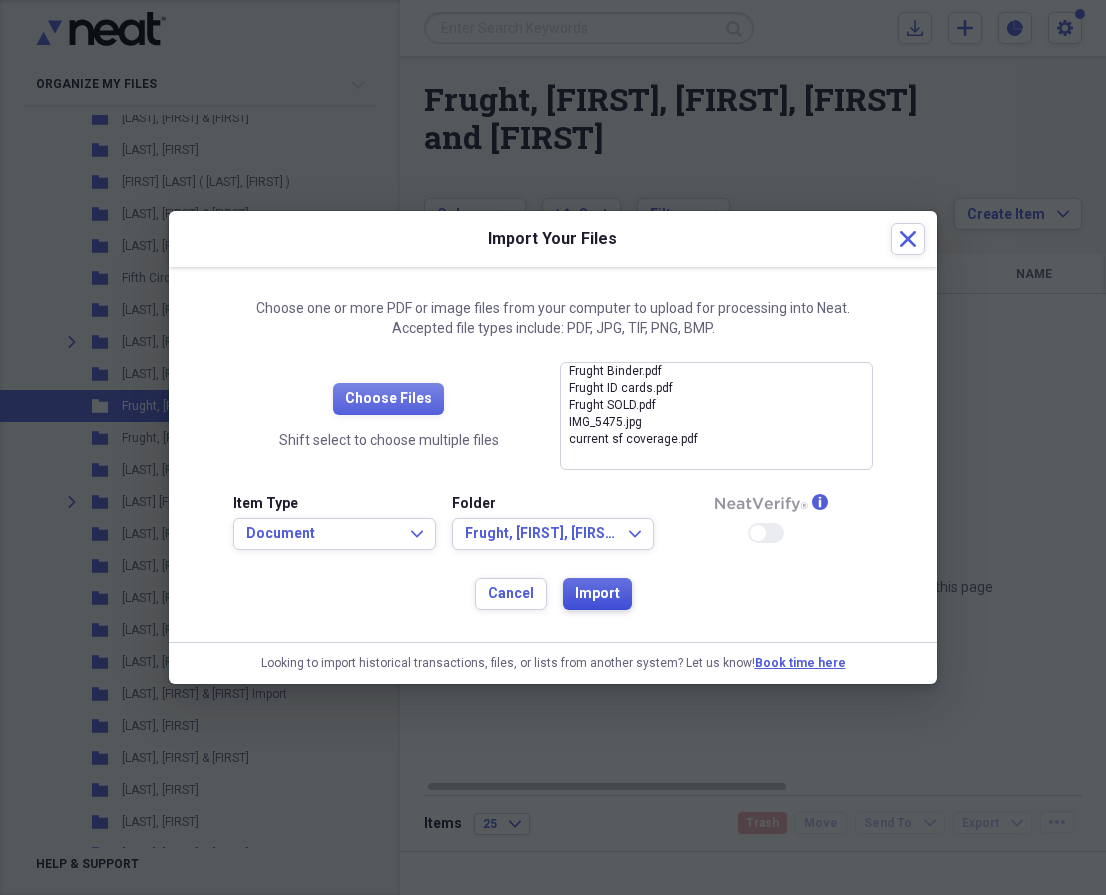 click on "Import" at bounding box center (597, 594) 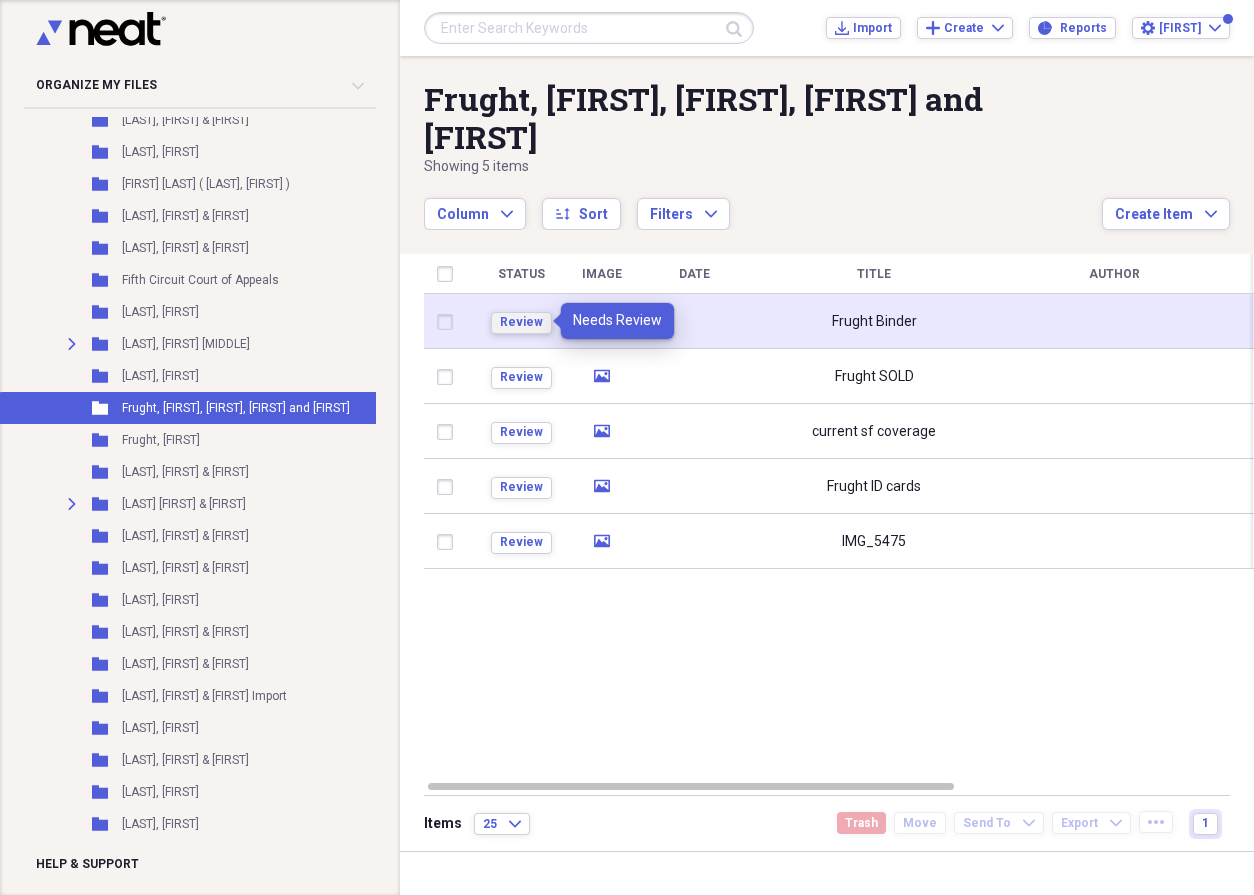 click on "Review" at bounding box center (521, 322) 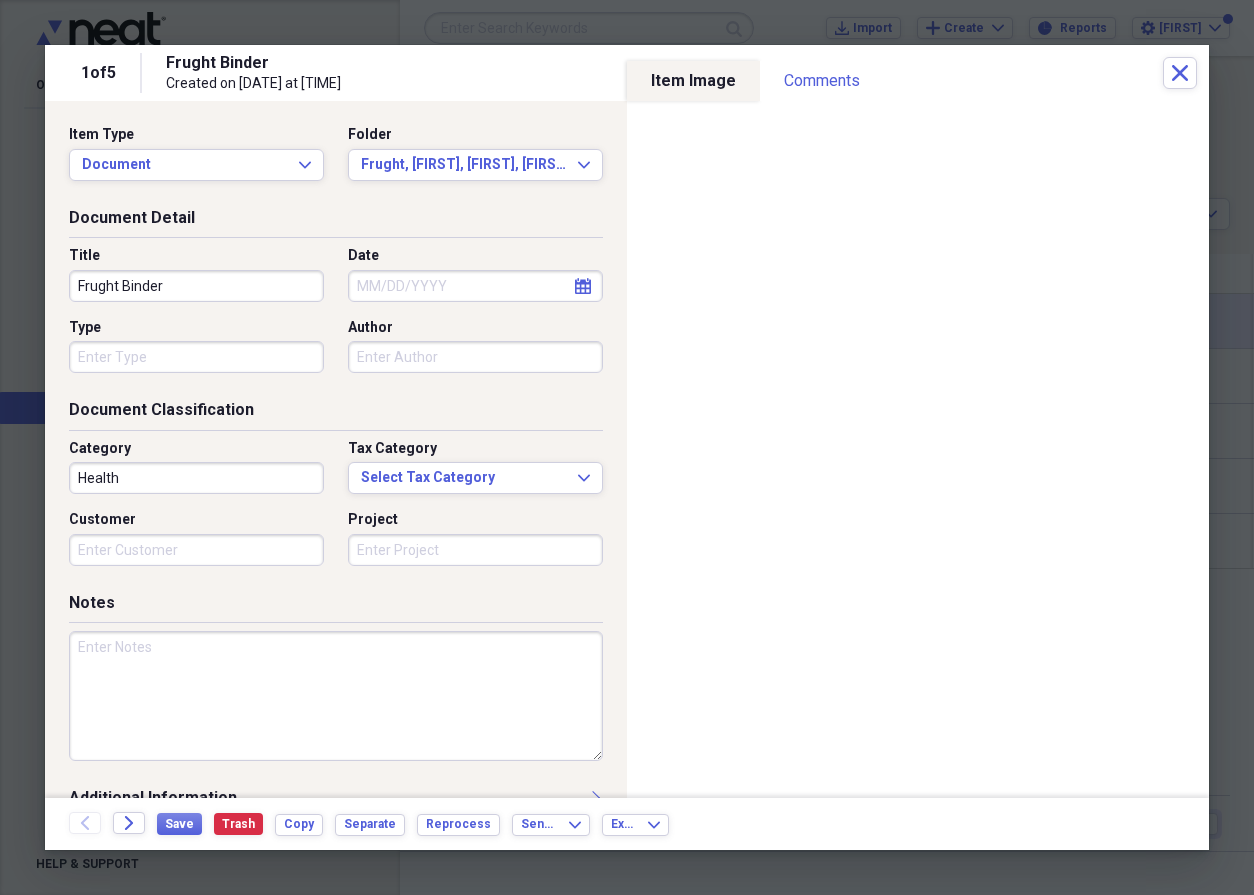 click on "calendar" 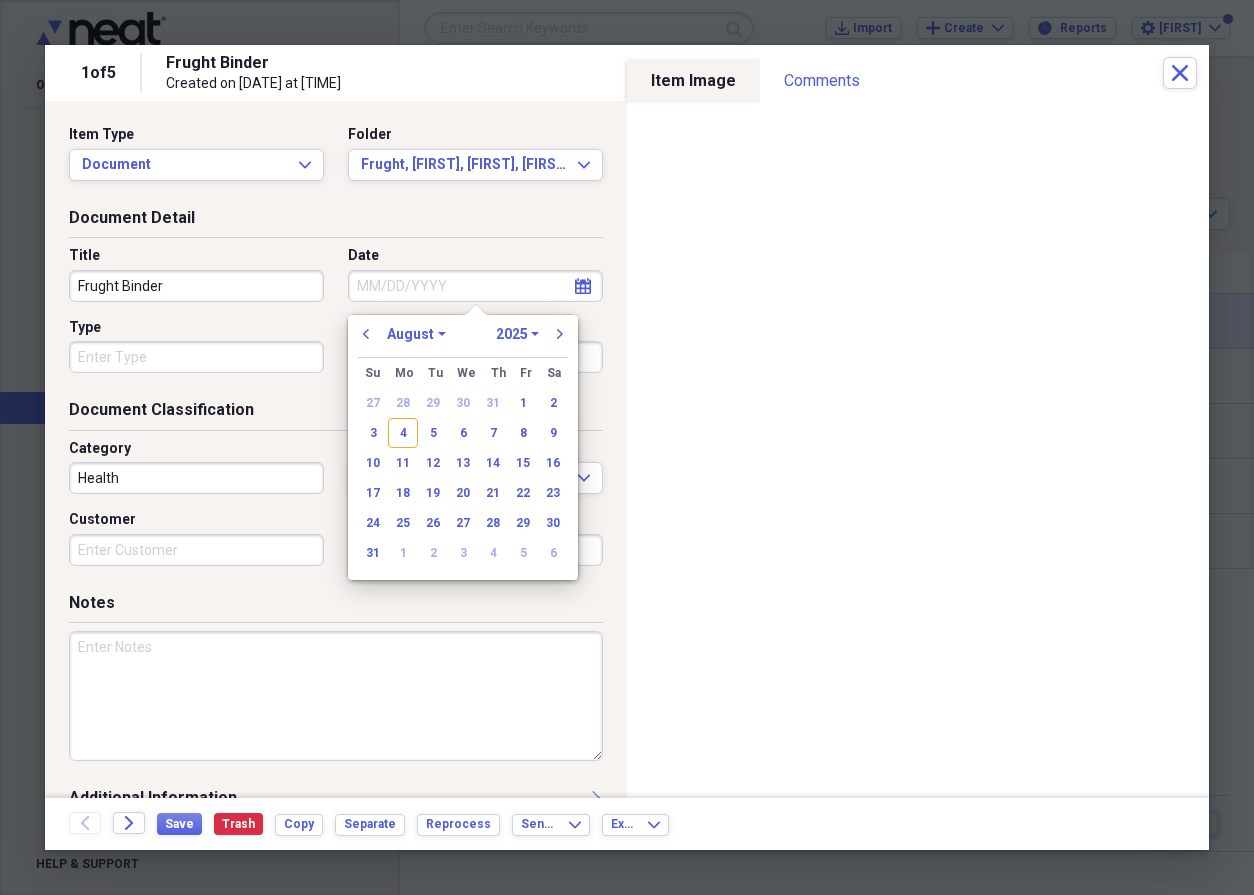 click on "4" at bounding box center (403, 433) 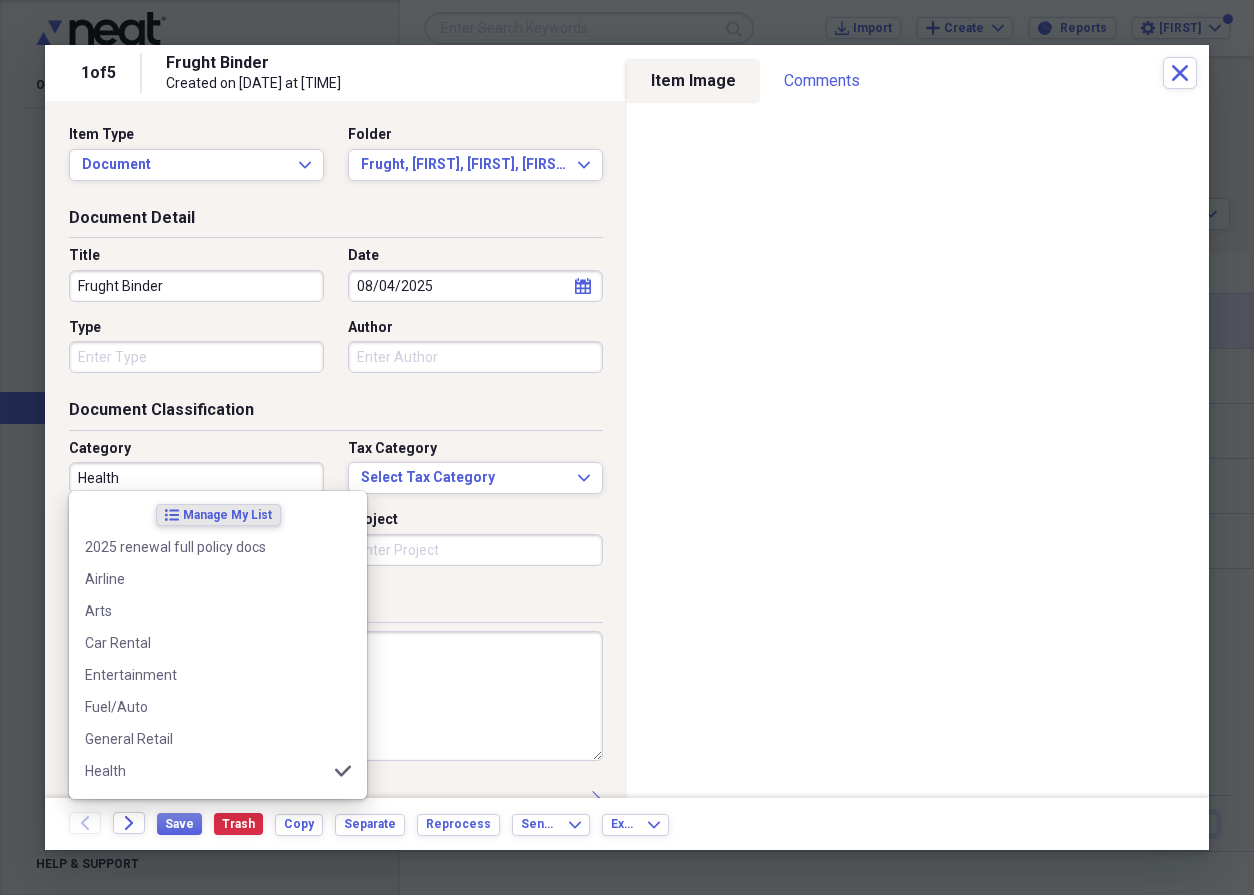 drag, startPoint x: 184, startPoint y: 481, endPoint x: 55, endPoint y: 471, distance: 129.38702 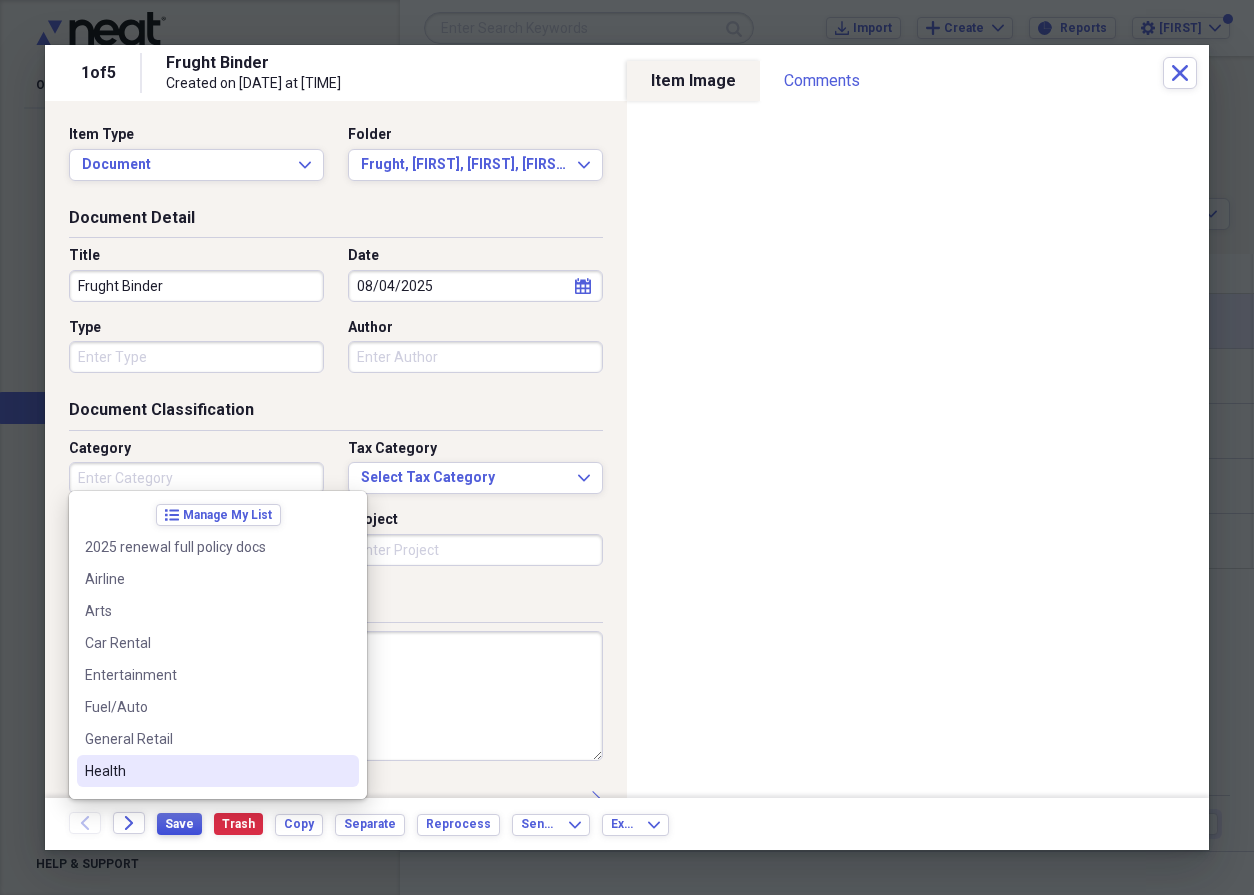 type 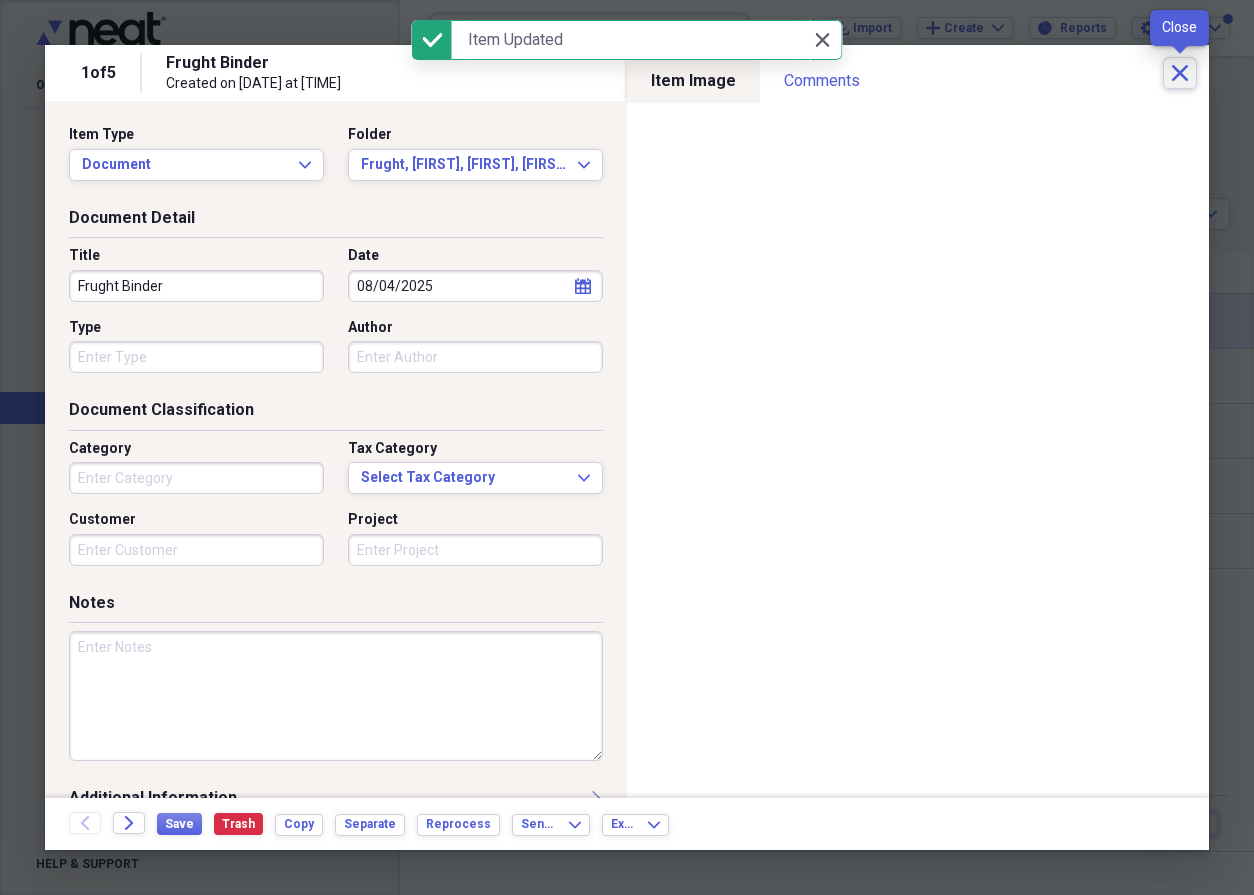 click 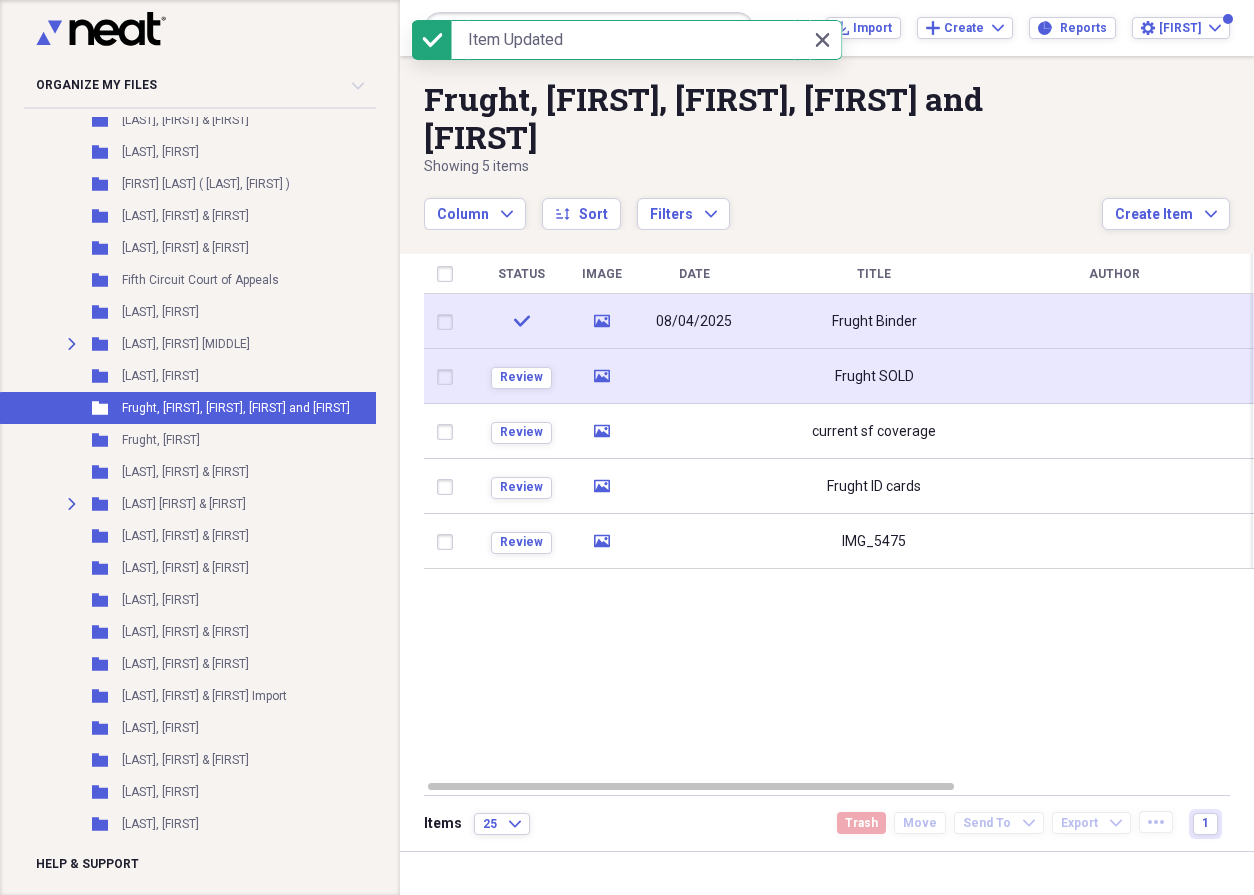 click on "Review" at bounding box center (521, 376) 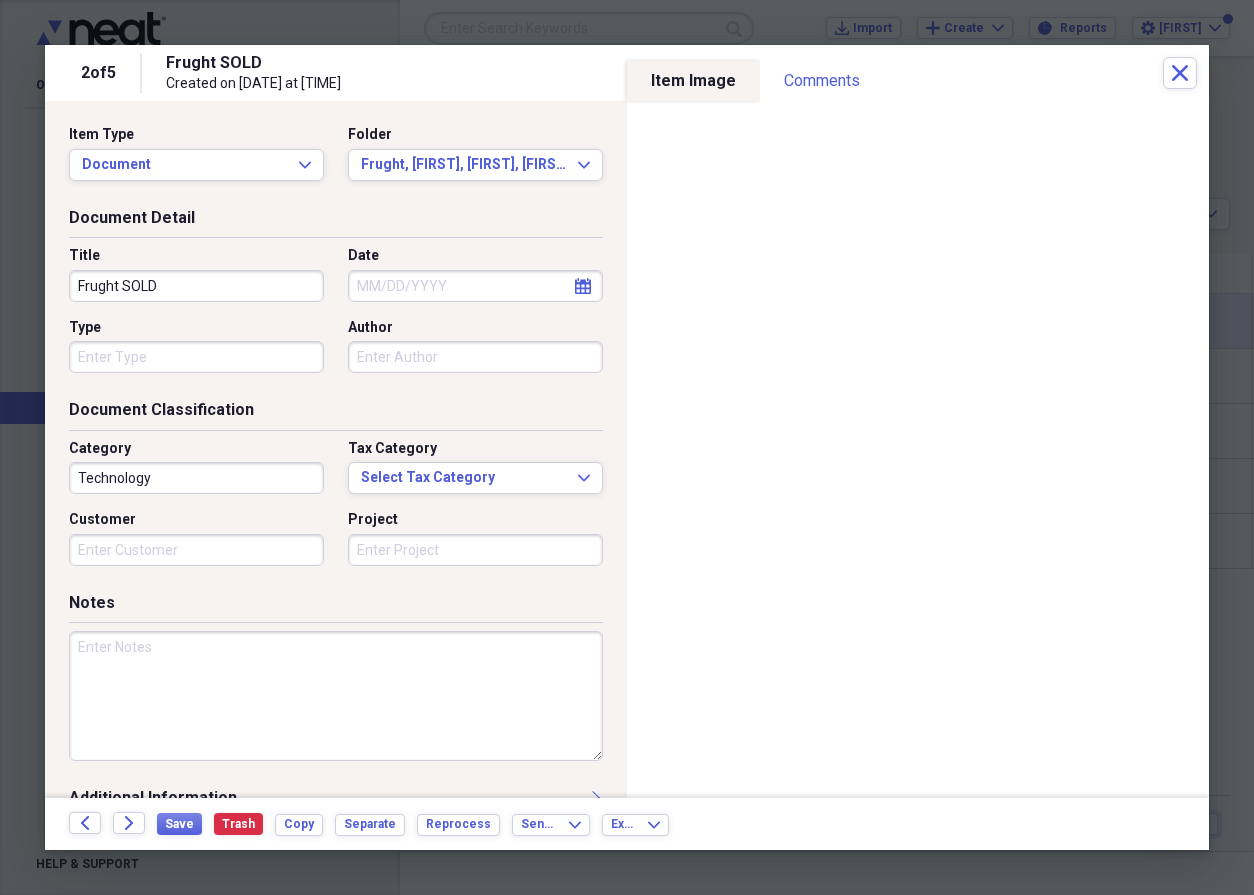 click on "calendar Calendar" at bounding box center [583, 286] 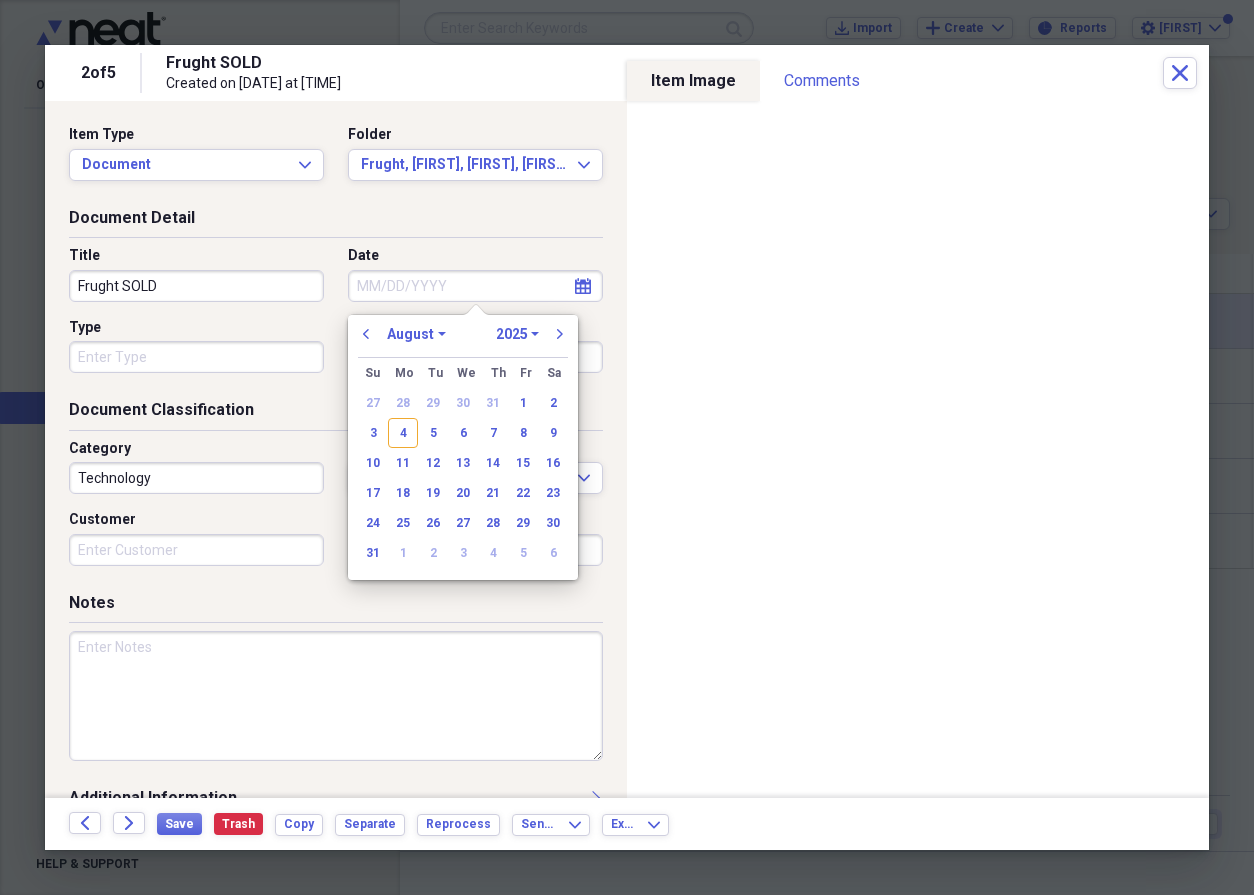 click on "4" at bounding box center [403, 433] 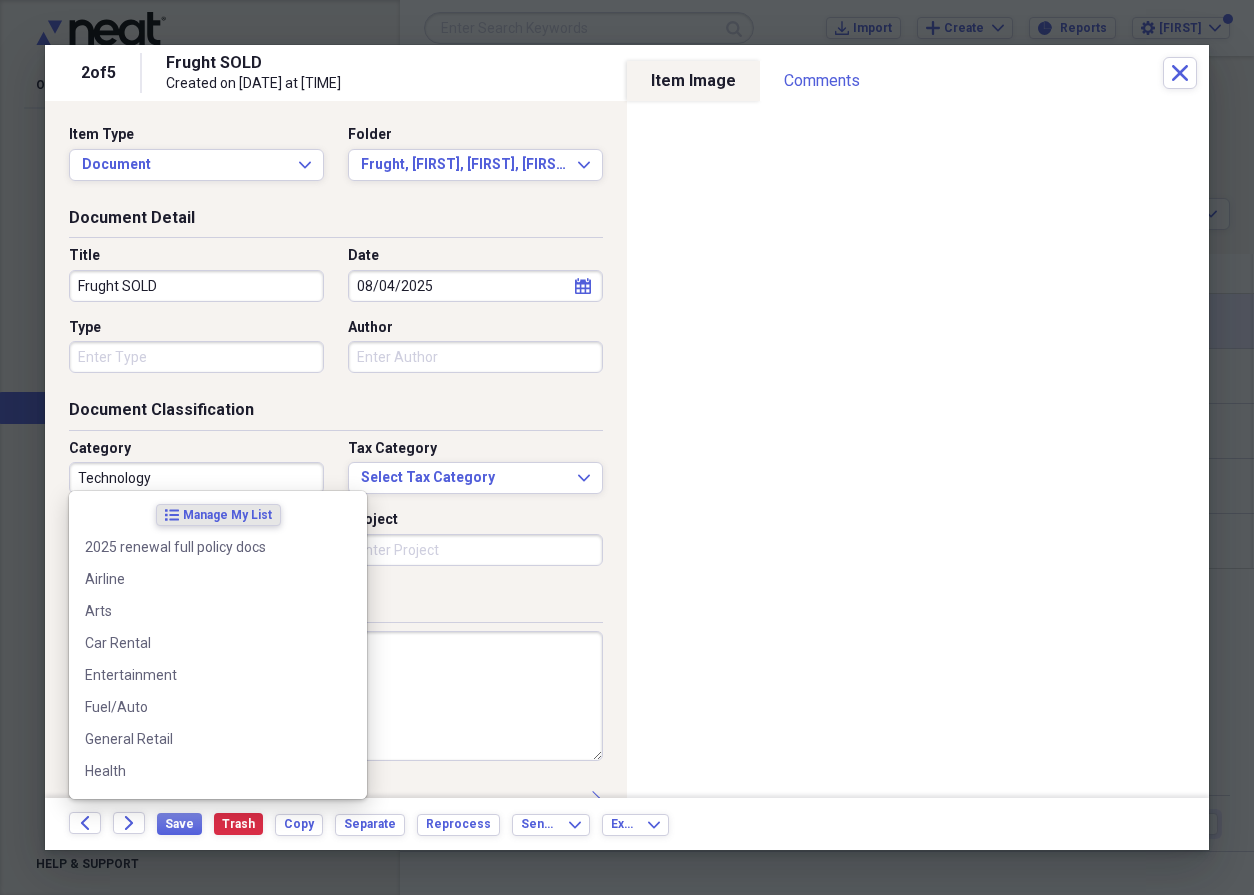 drag, startPoint x: 166, startPoint y: 474, endPoint x: 71, endPoint y: 474, distance: 95 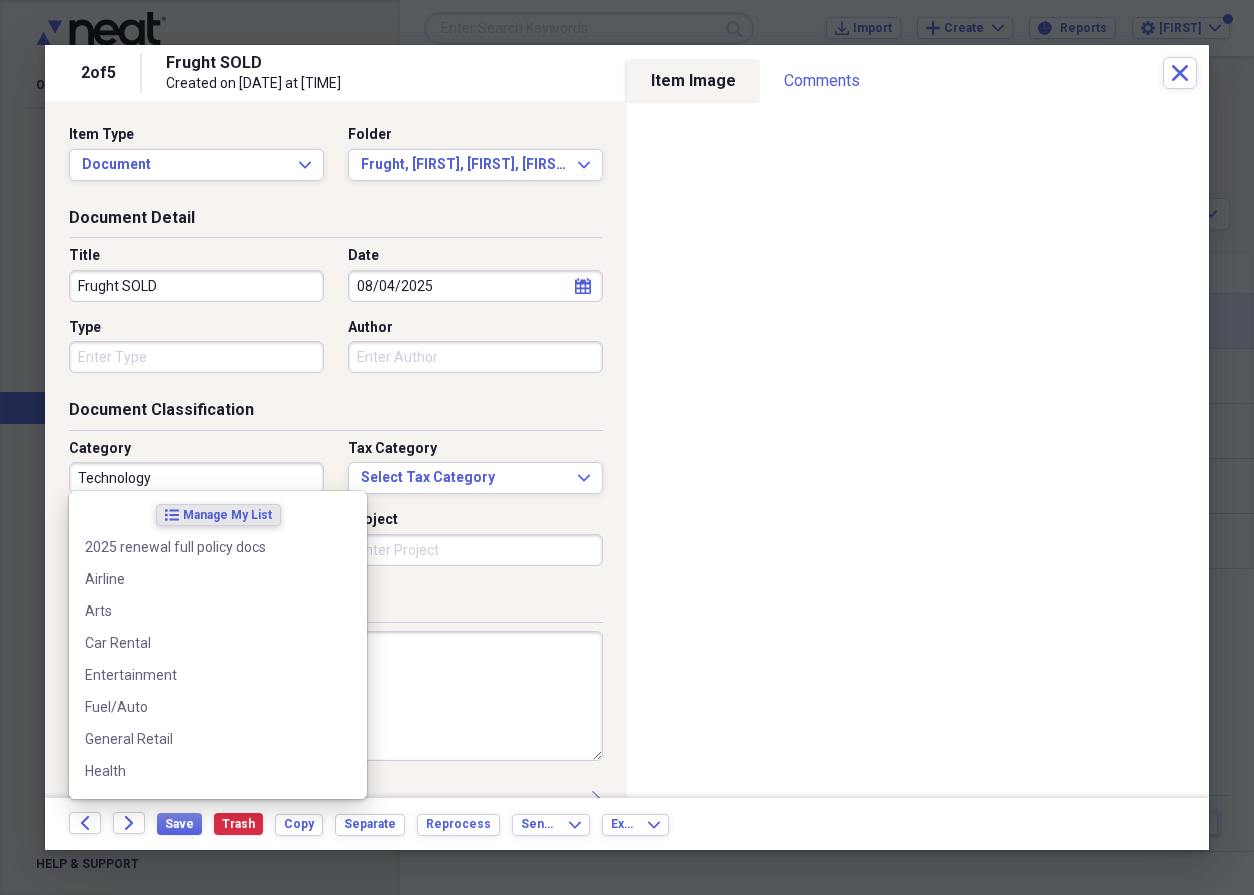 drag, startPoint x: 164, startPoint y: 476, endPoint x: 77, endPoint y: 471, distance: 87.14356 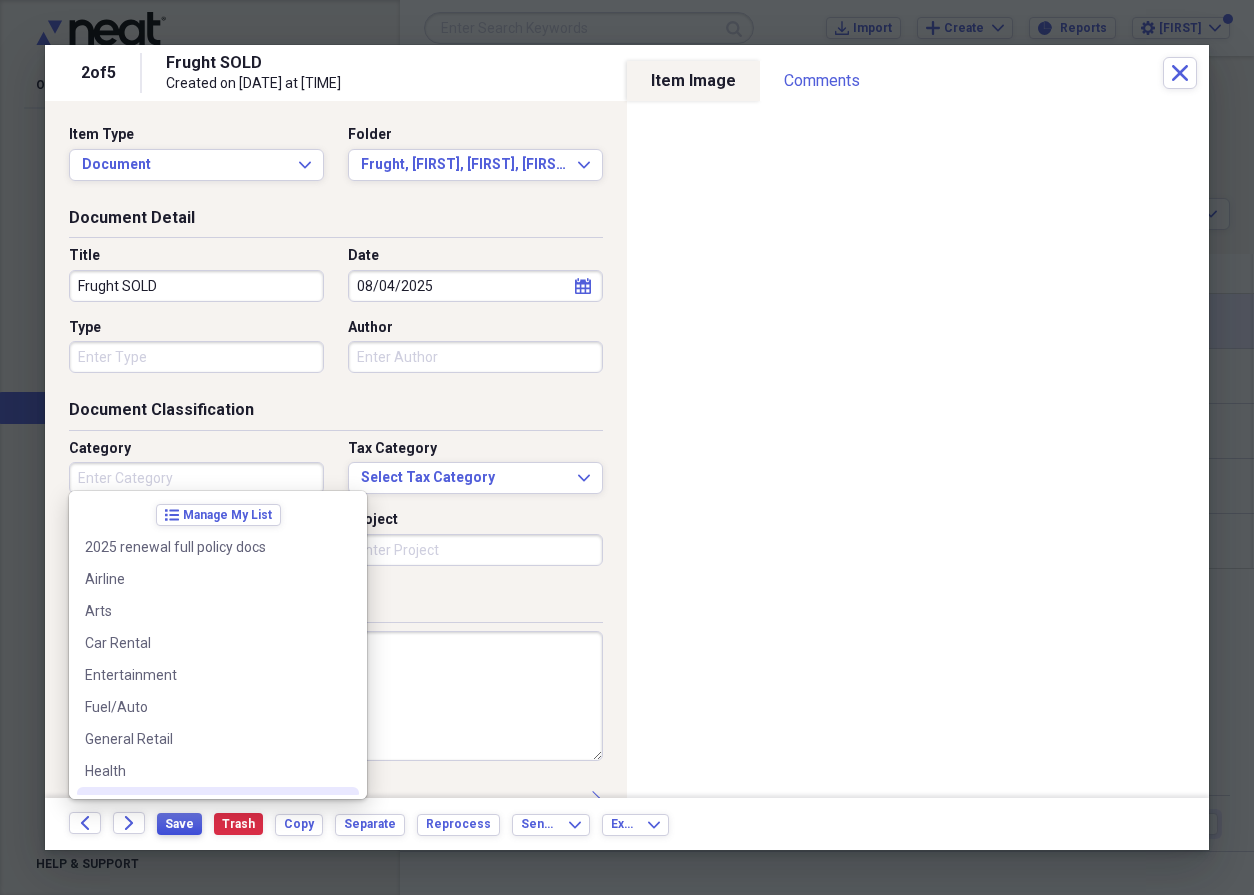 type 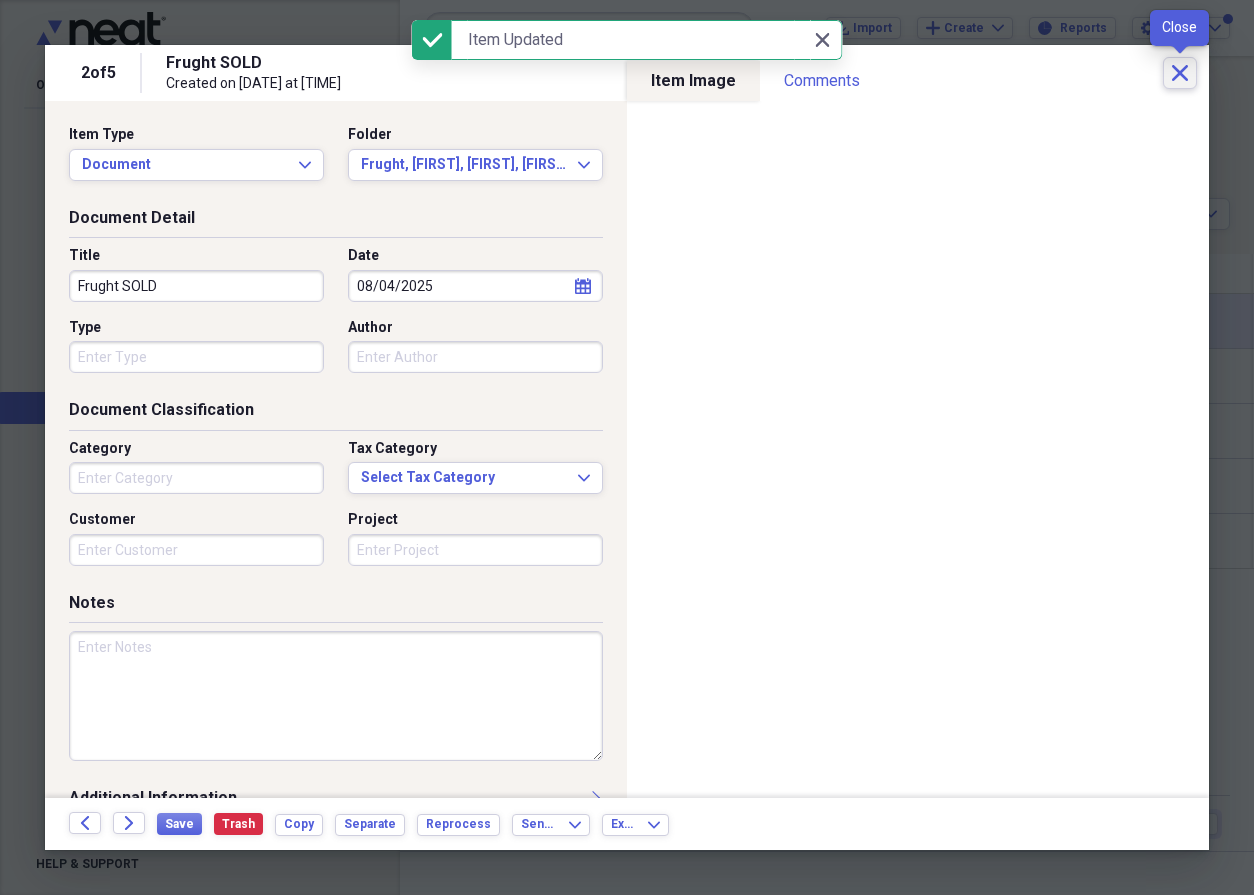 click on "Close" 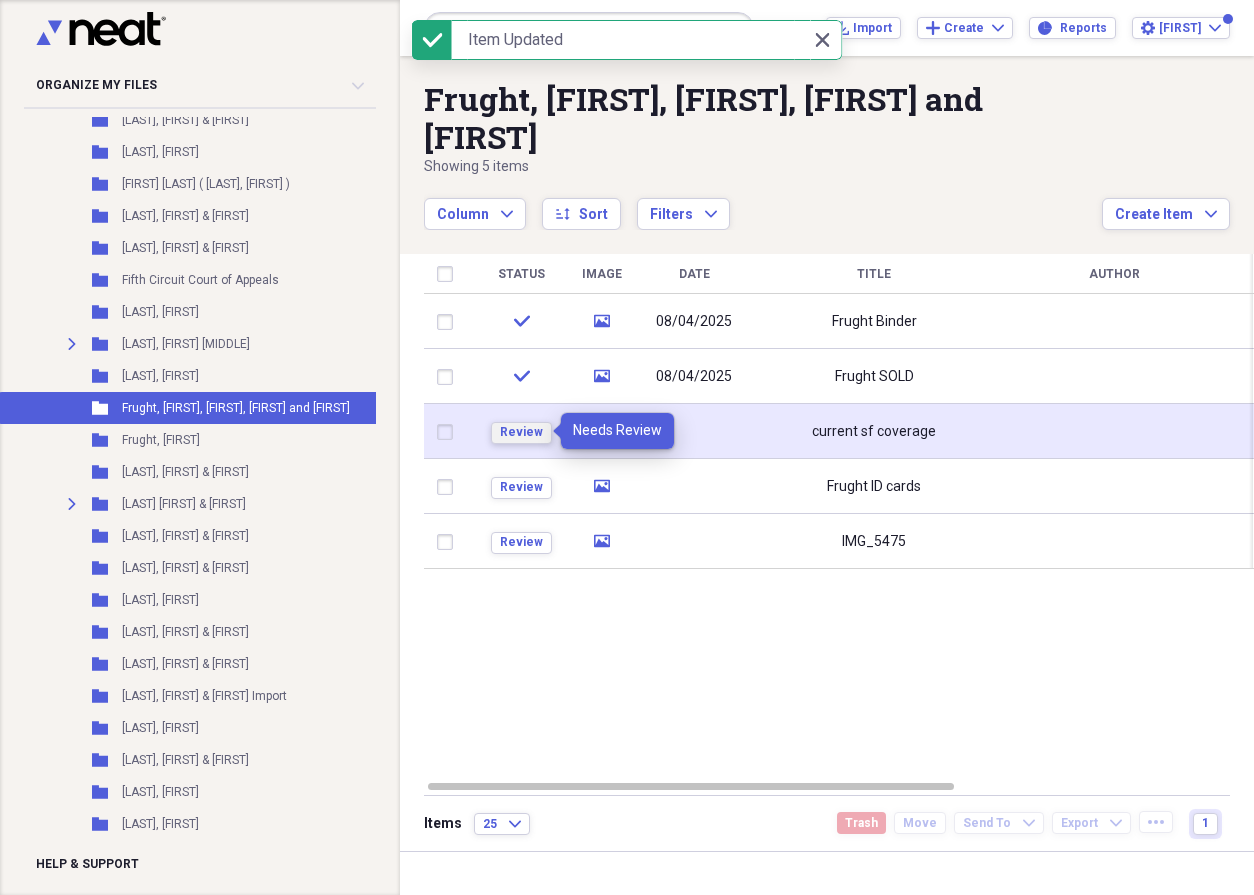click on "Review" at bounding box center (521, 432) 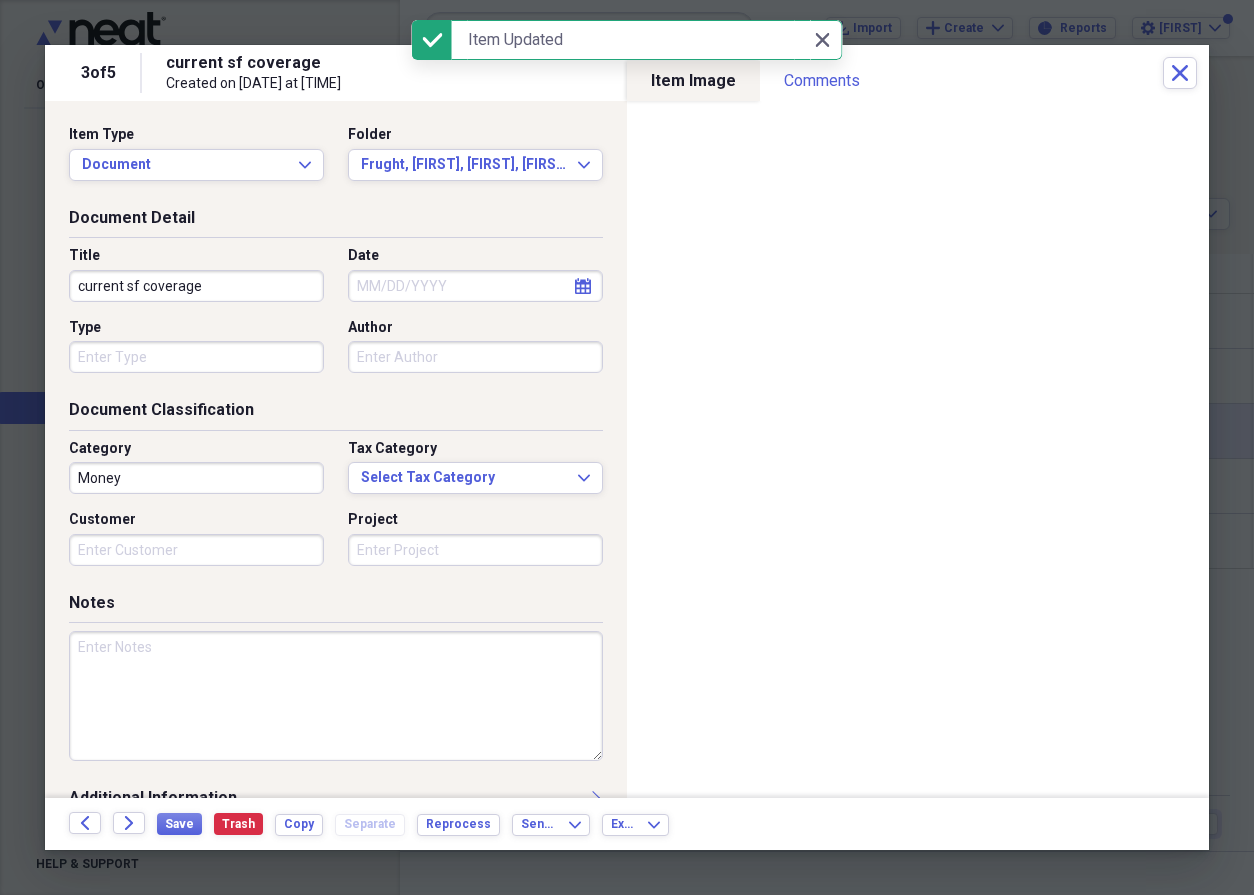 click 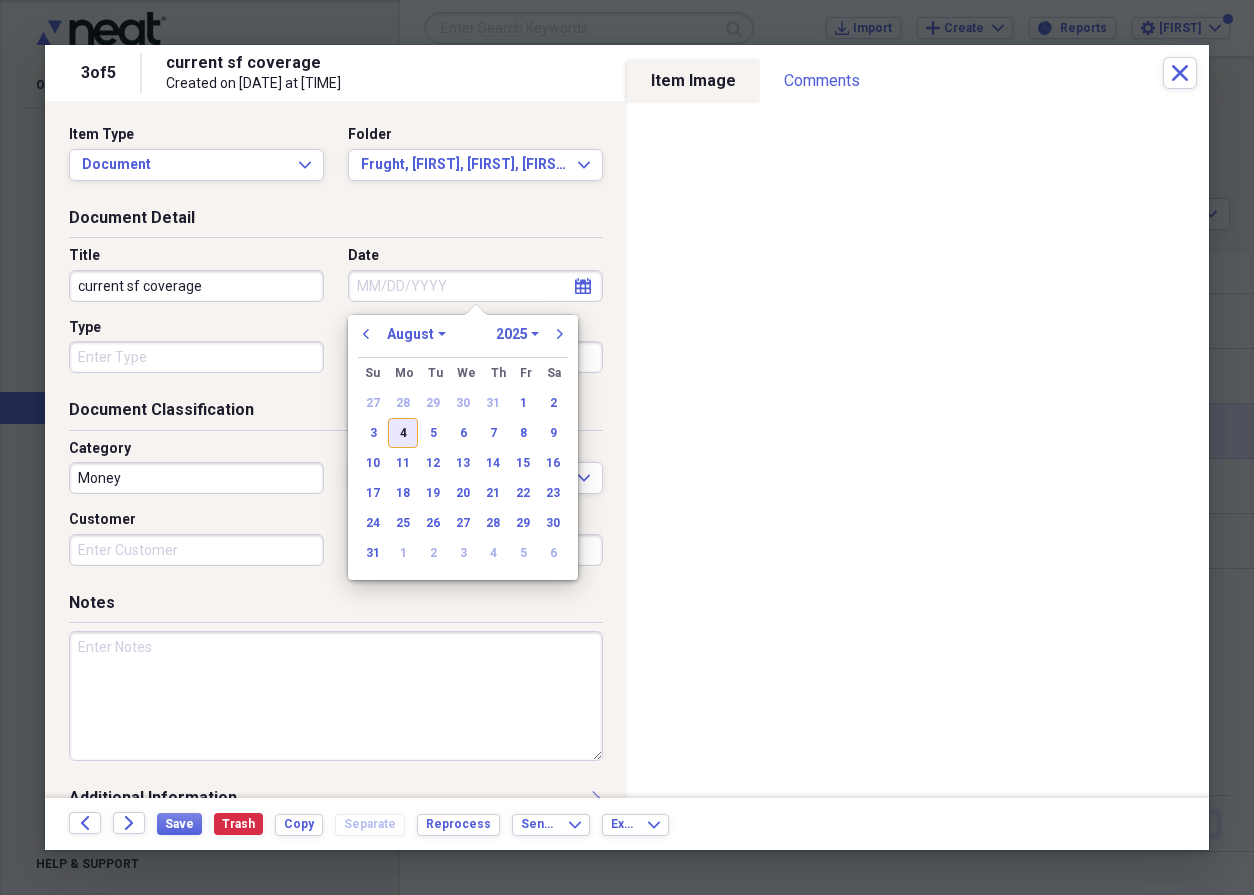 click on "4" at bounding box center (403, 433) 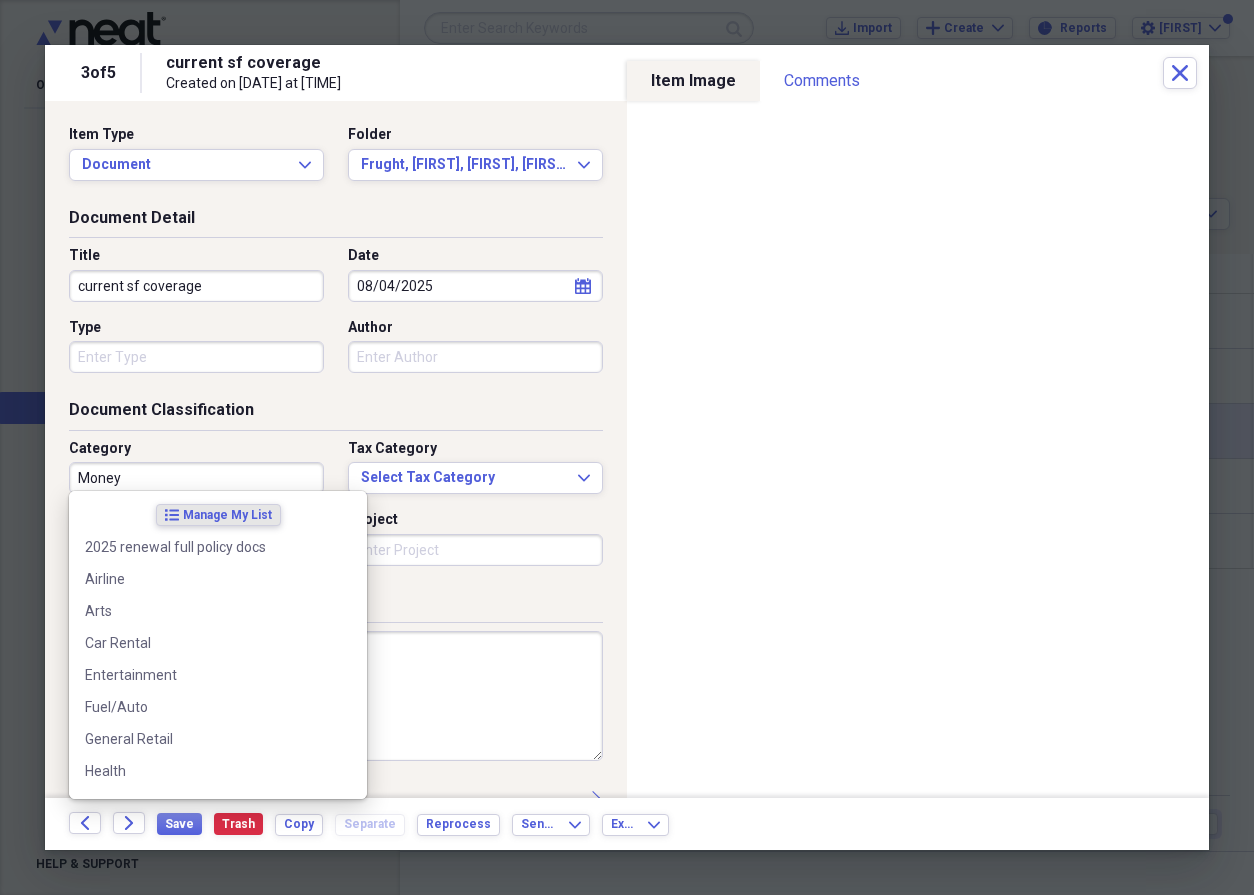 drag, startPoint x: 143, startPoint y: 471, endPoint x: 31, endPoint y: 466, distance: 112.11155 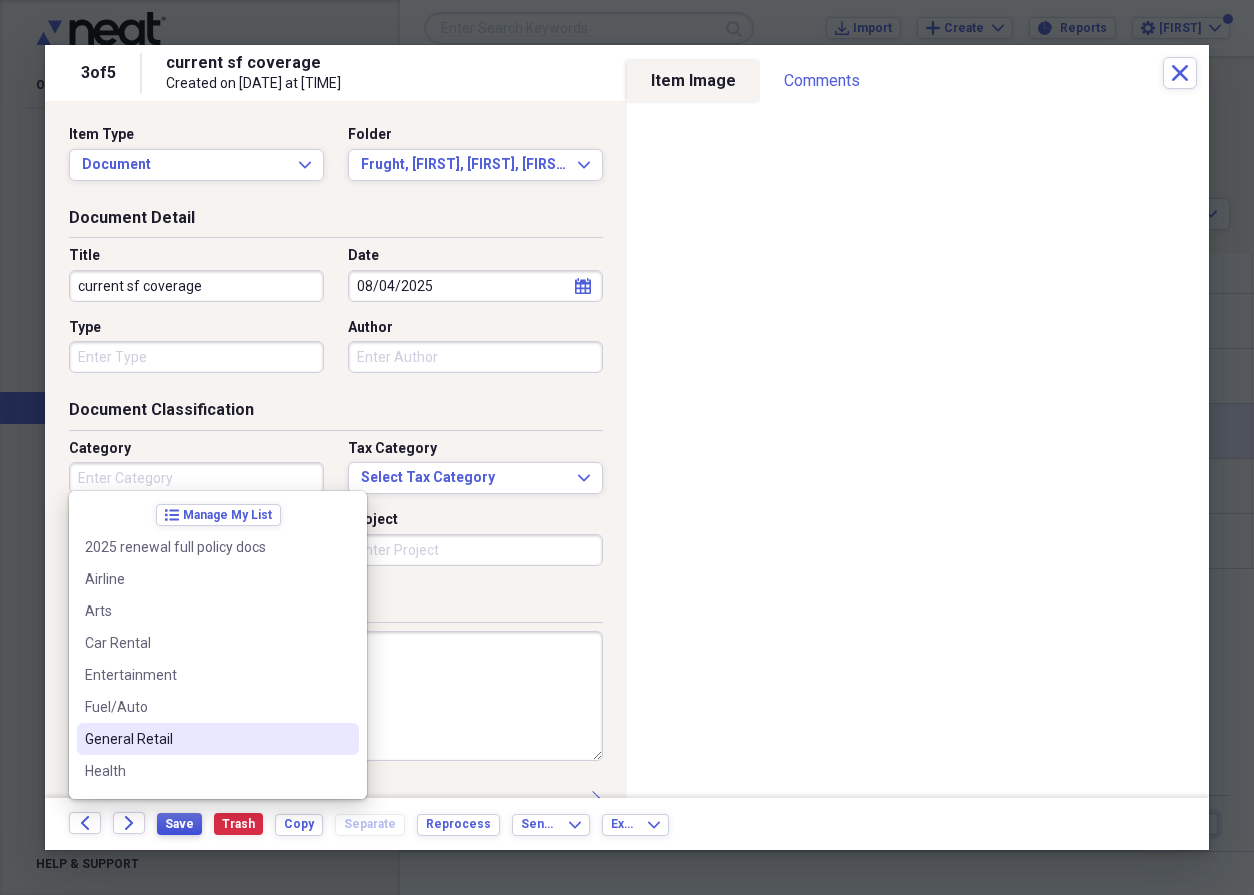 type 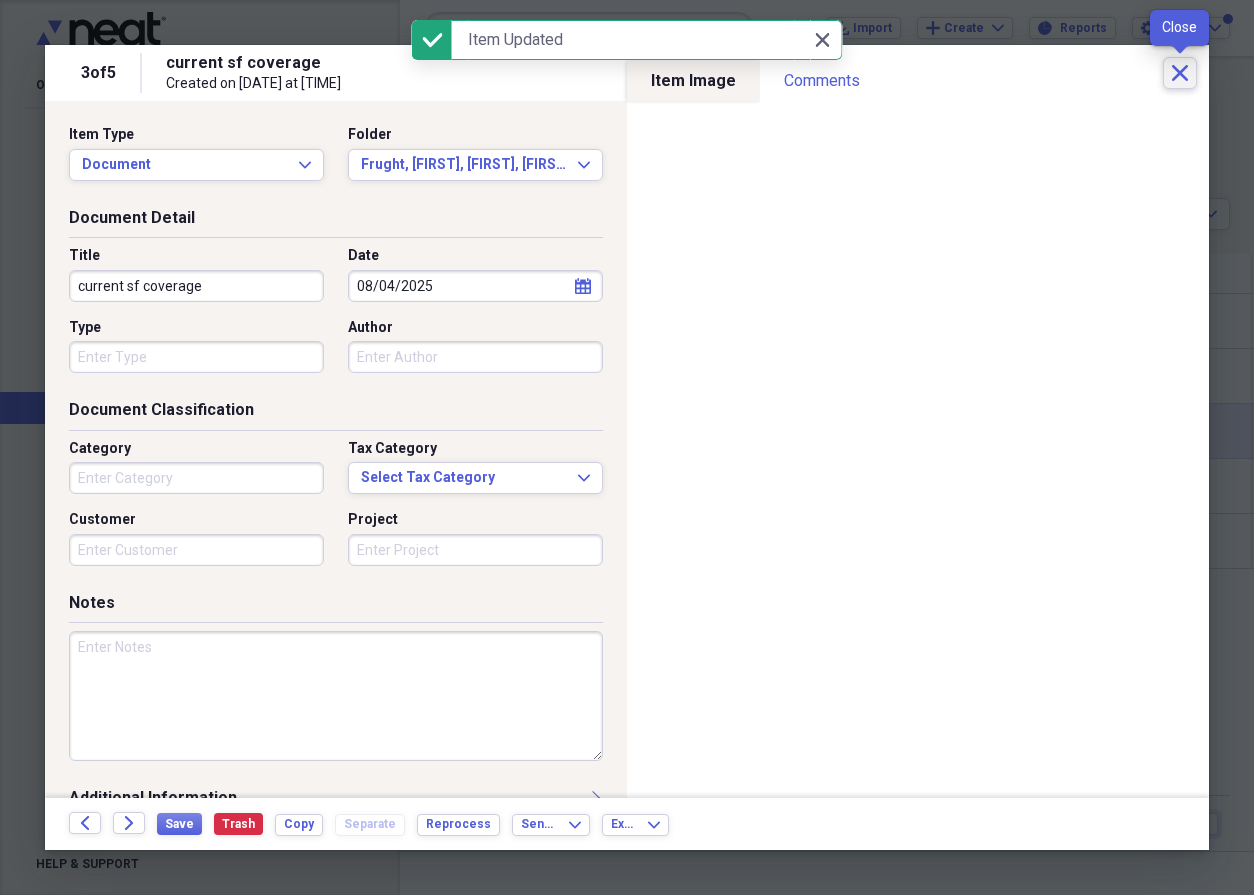 click on "Close" 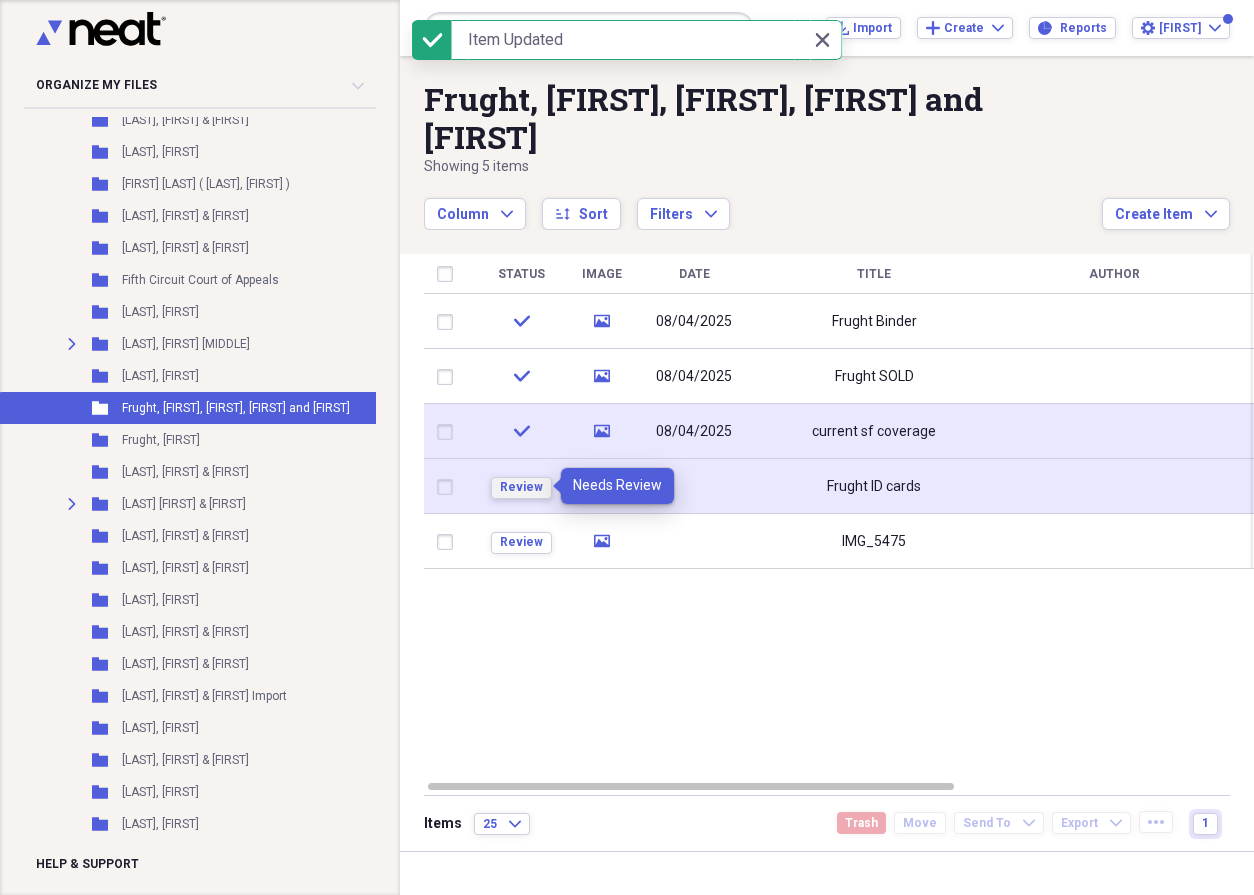 click on "Review" at bounding box center (521, 487) 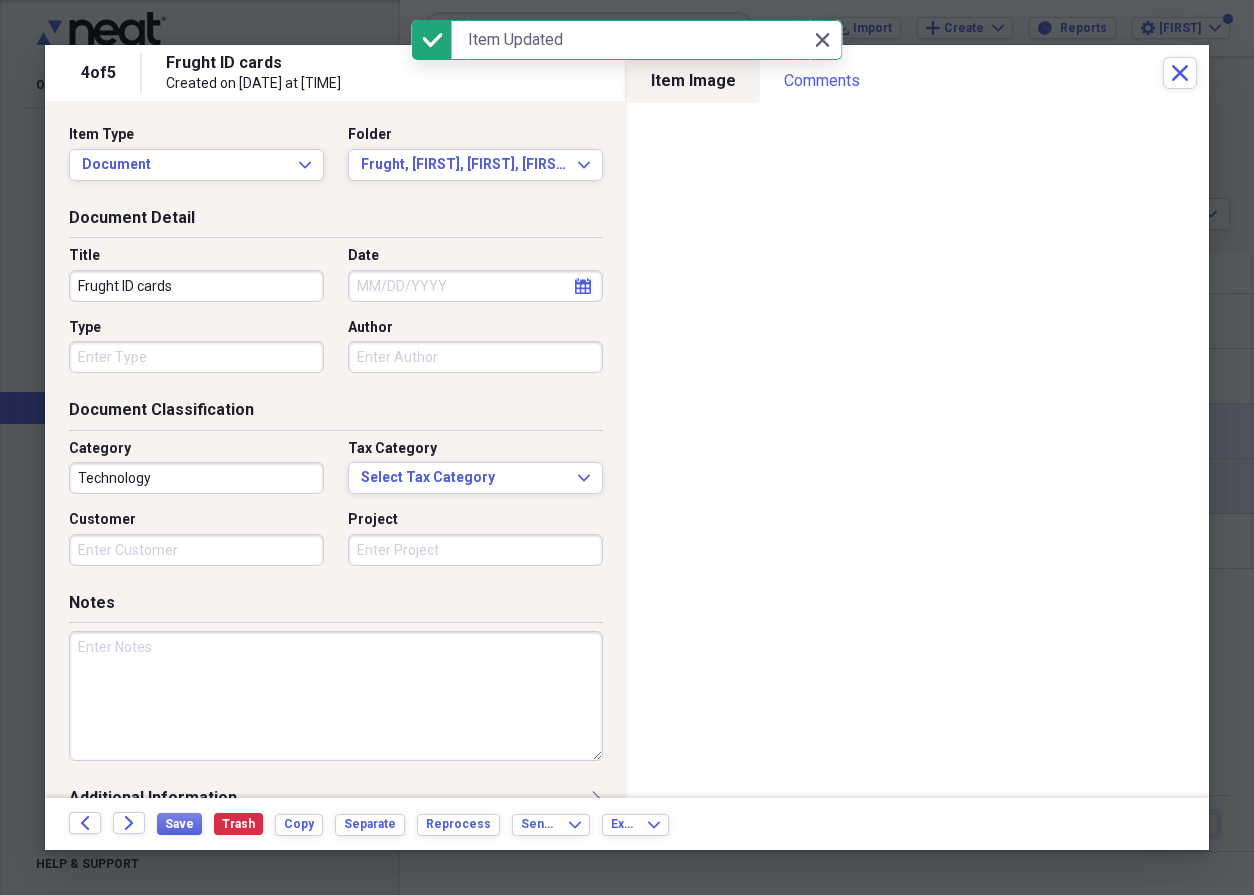 click 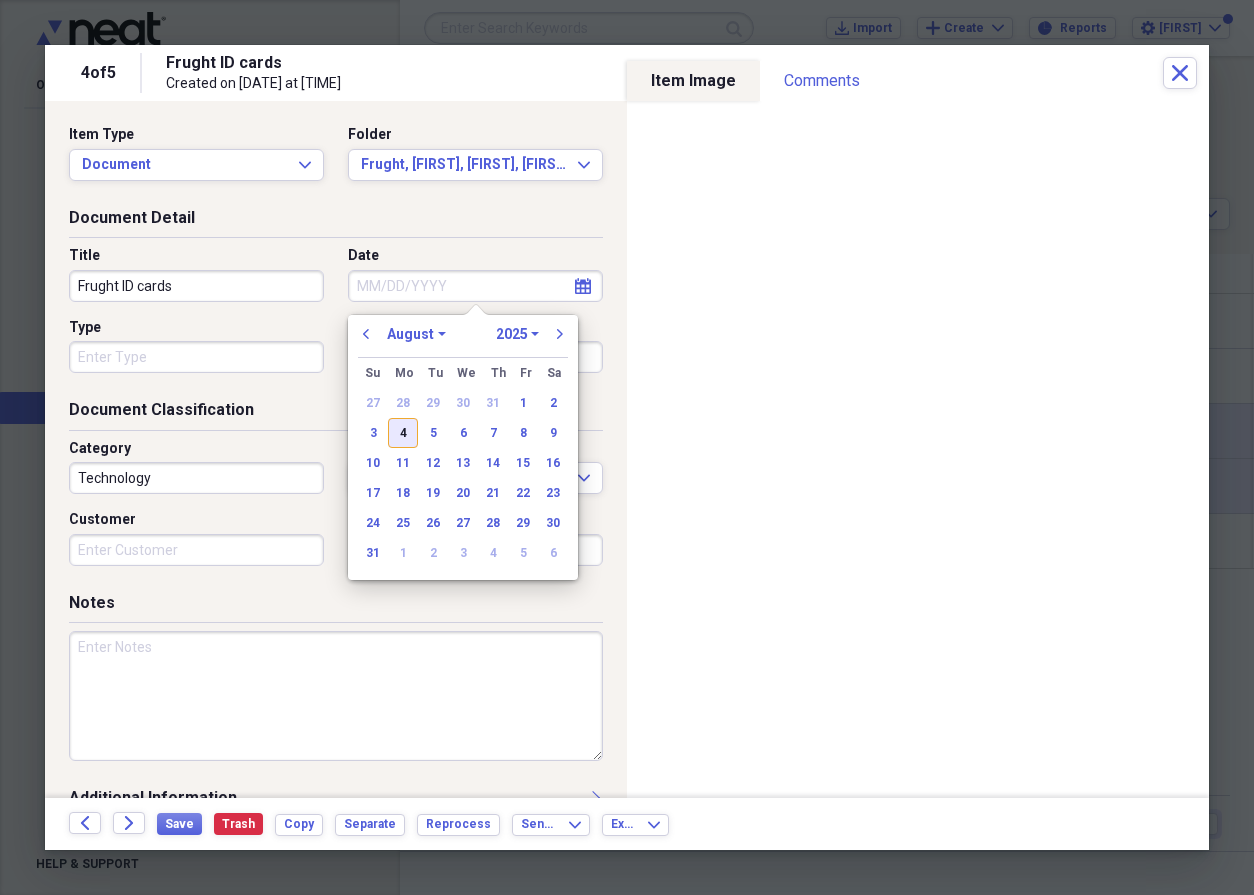 click on "4" at bounding box center [403, 433] 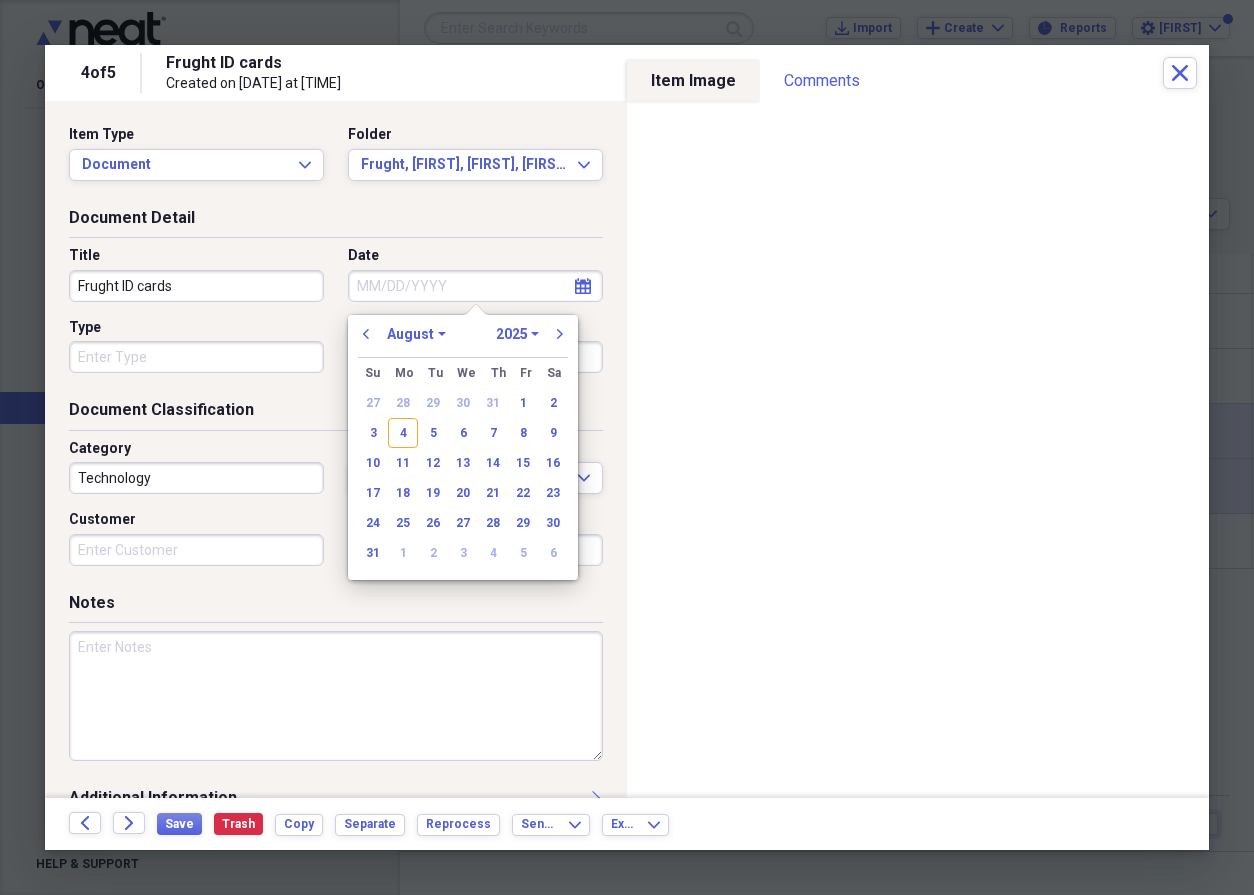 type on "08/04/2025" 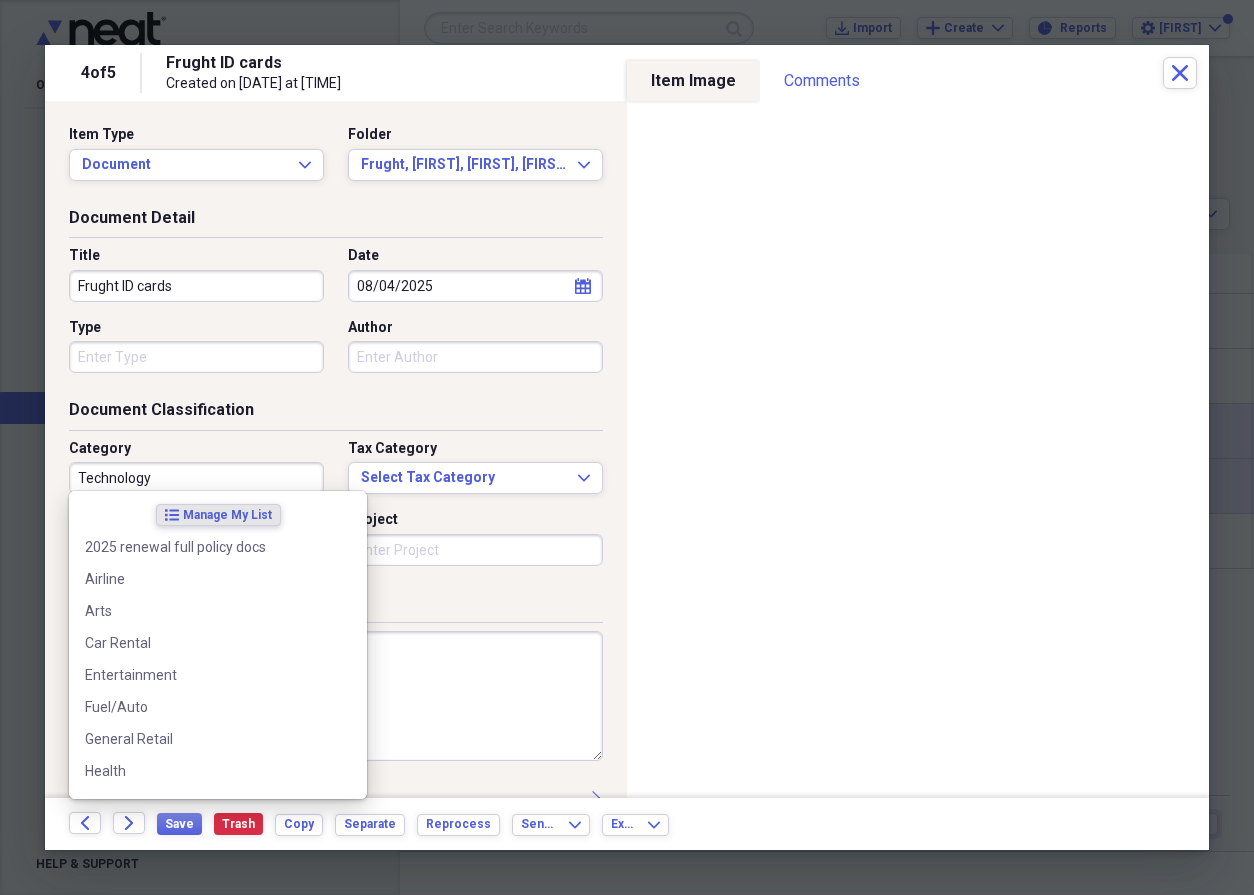 drag, startPoint x: 169, startPoint y: 469, endPoint x: 77, endPoint y: 467, distance: 92.021736 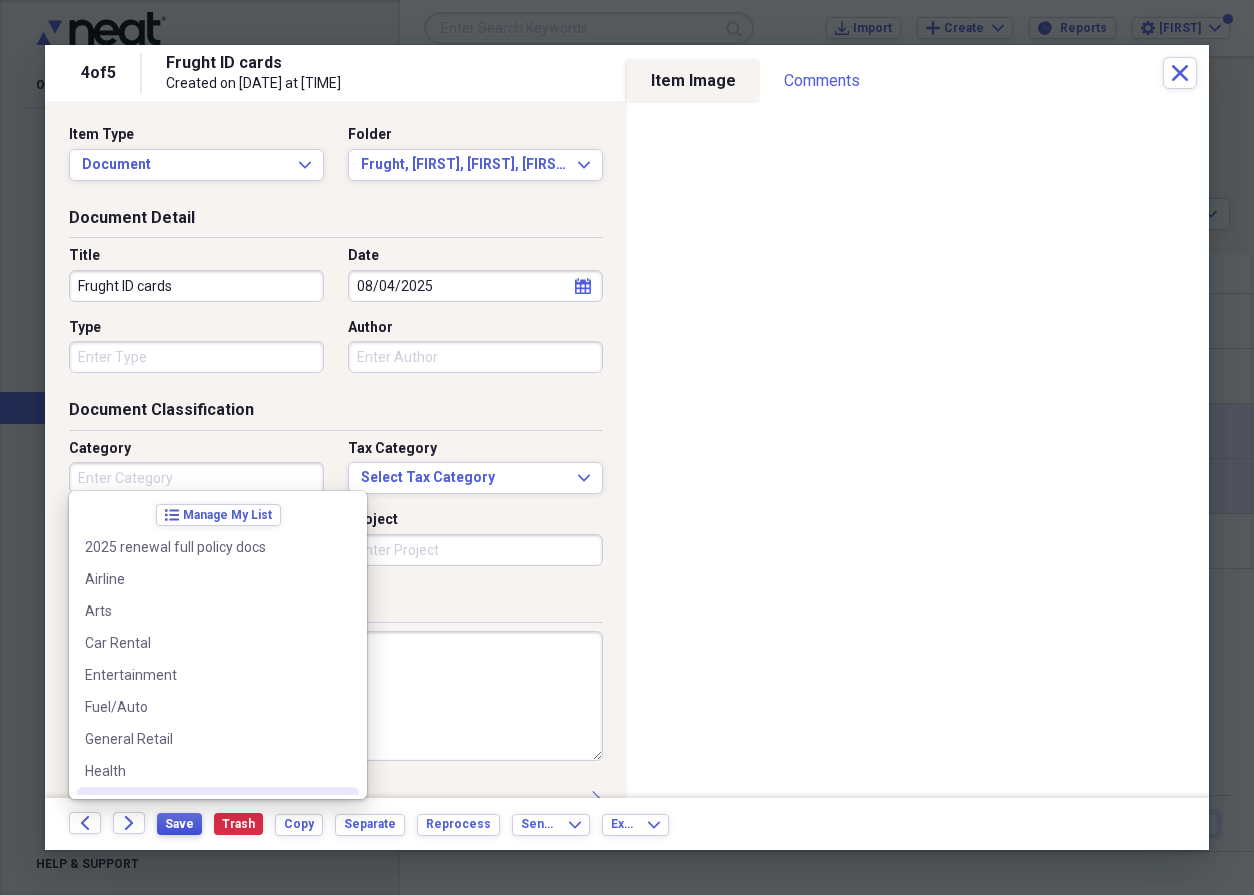 type 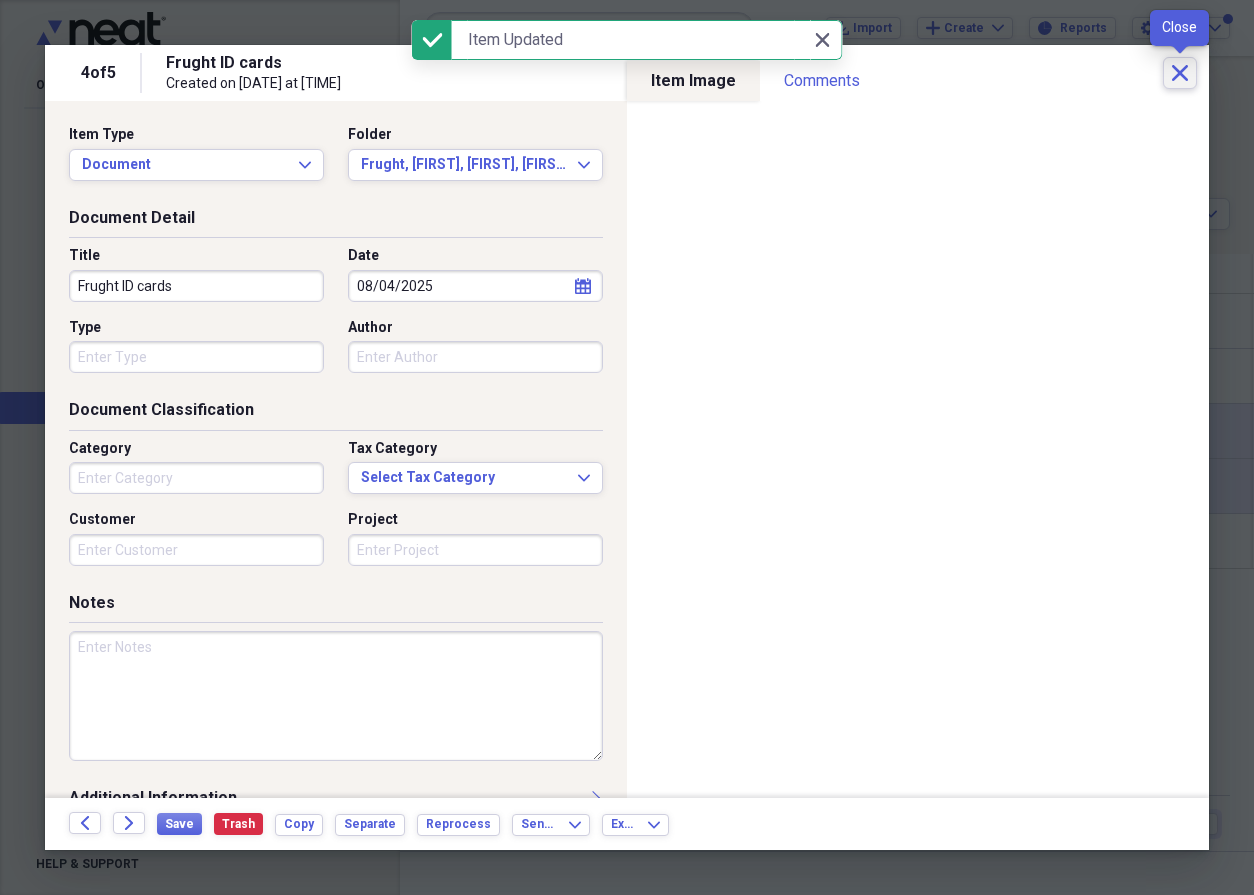 click 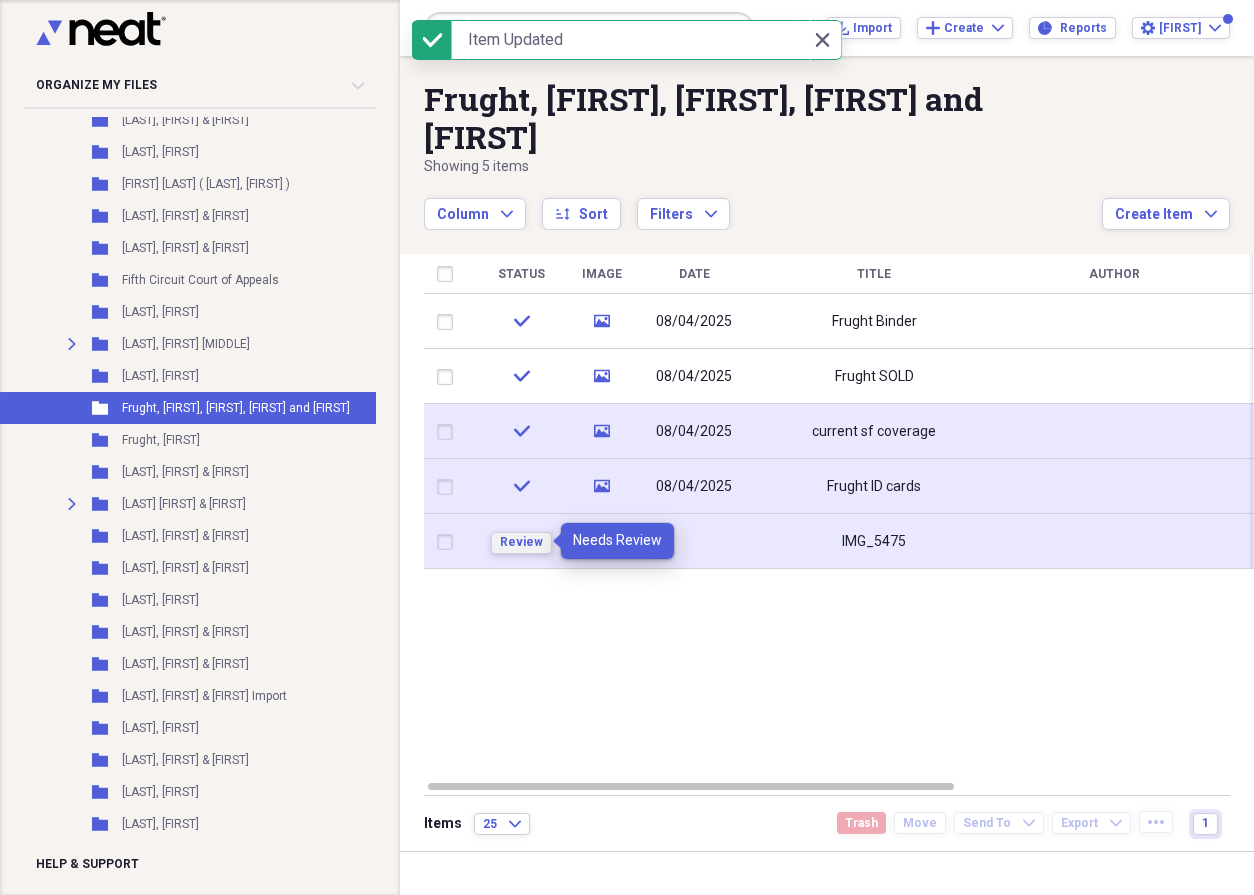 click on "Review" at bounding box center [521, 543] 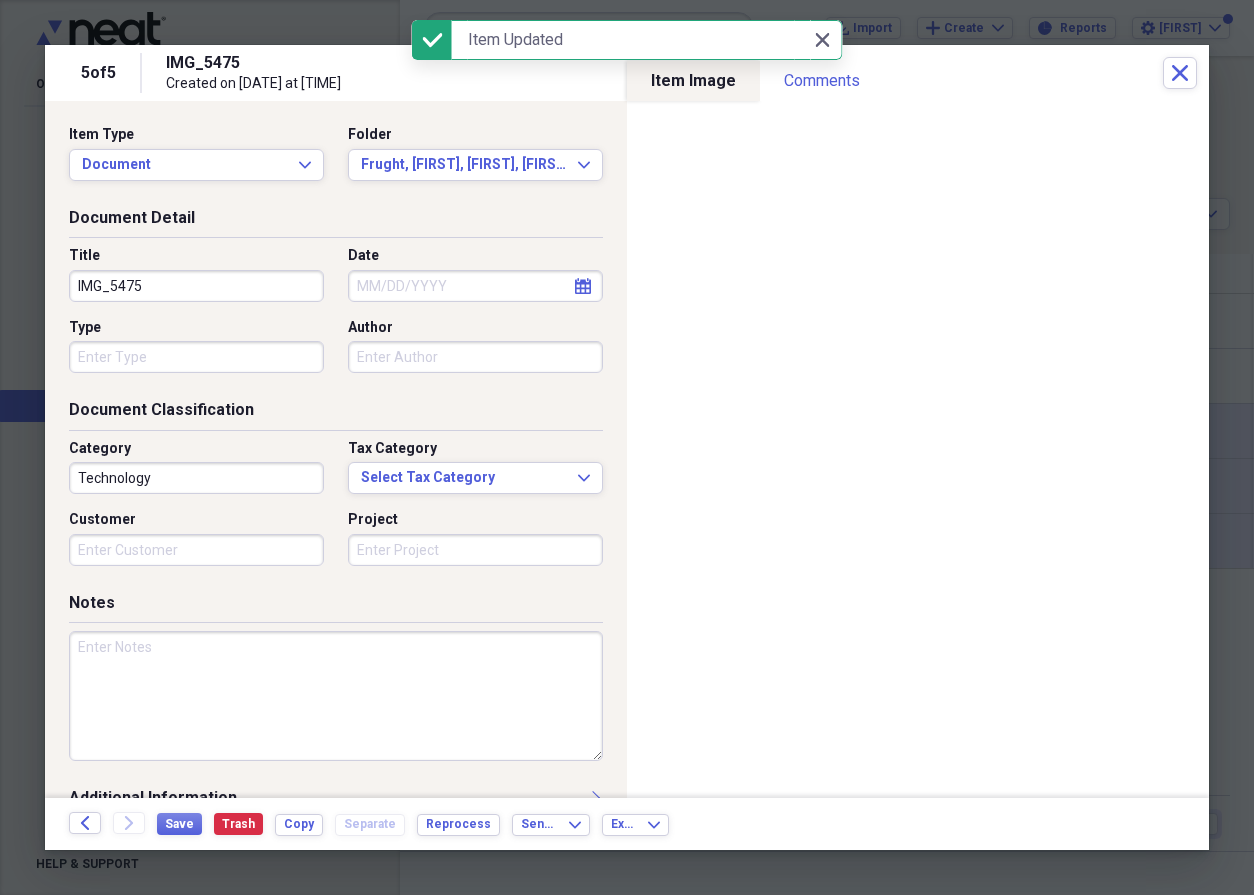 click 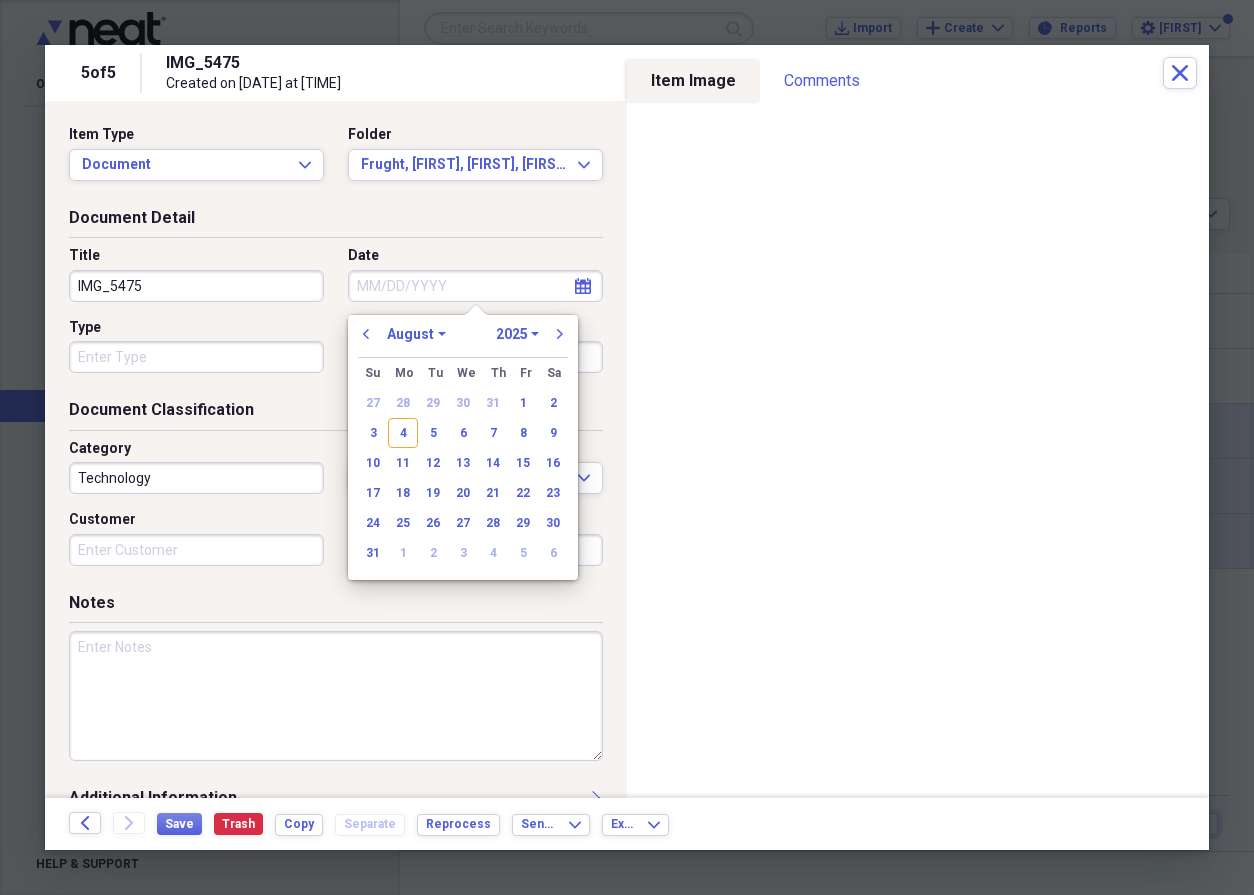 click on "4" at bounding box center [403, 433] 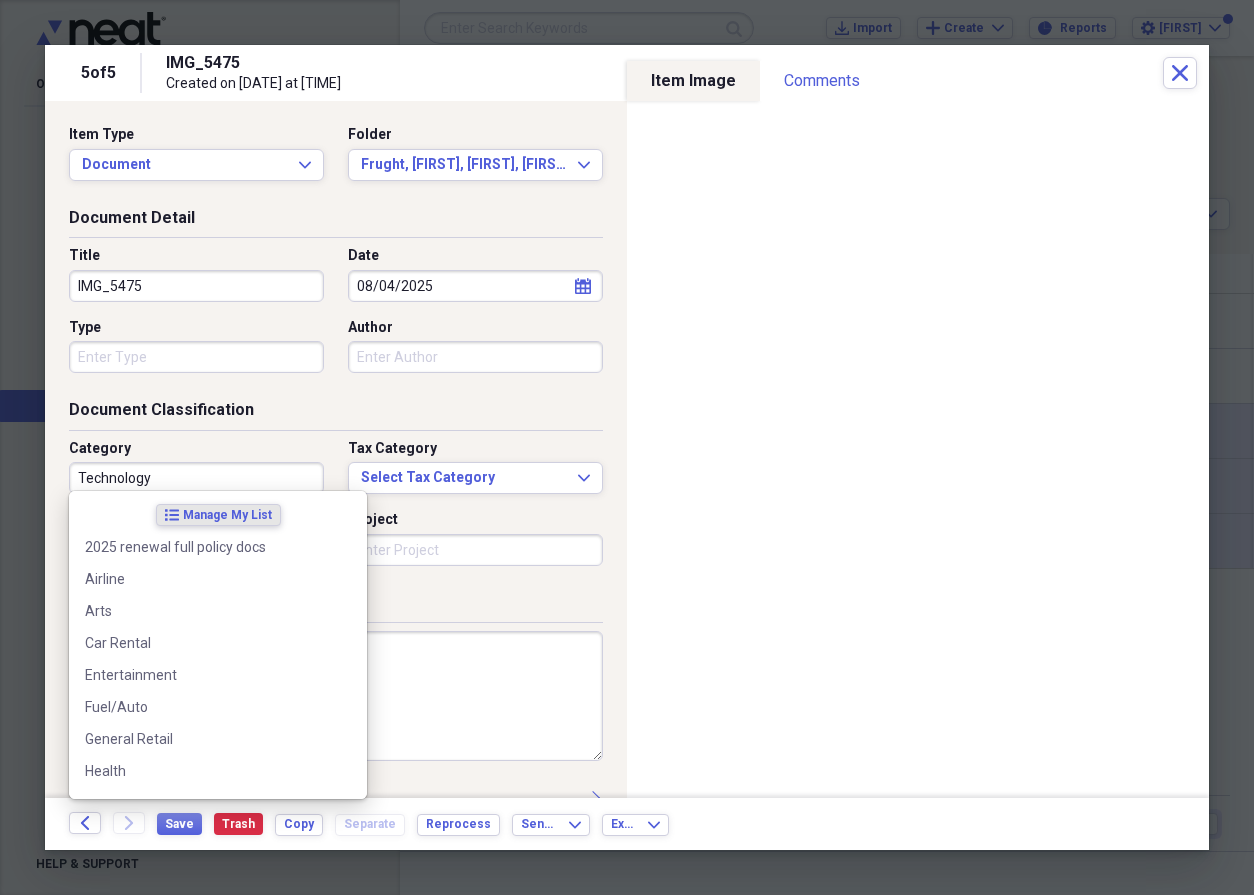 drag, startPoint x: 167, startPoint y: 472, endPoint x: 63, endPoint y: 466, distance: 104.172935 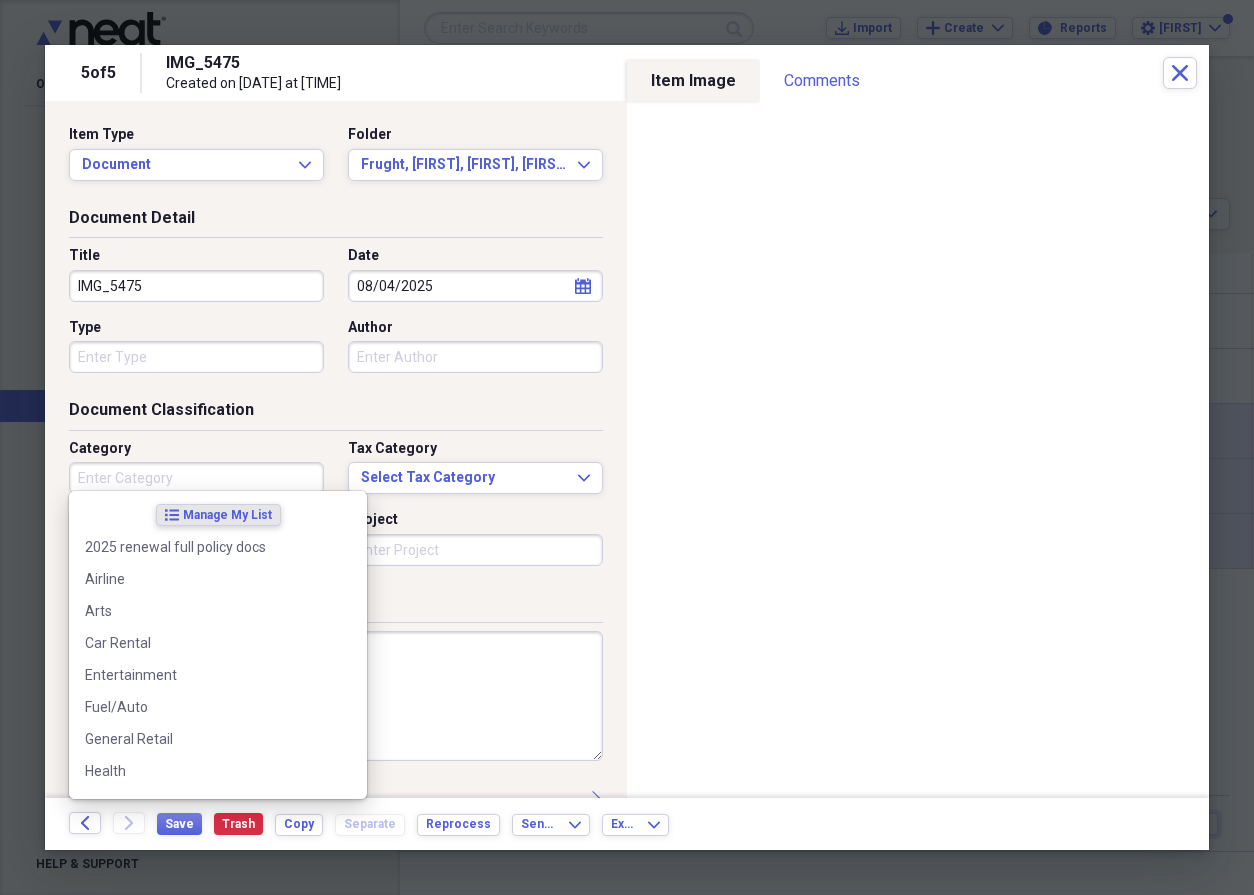 type 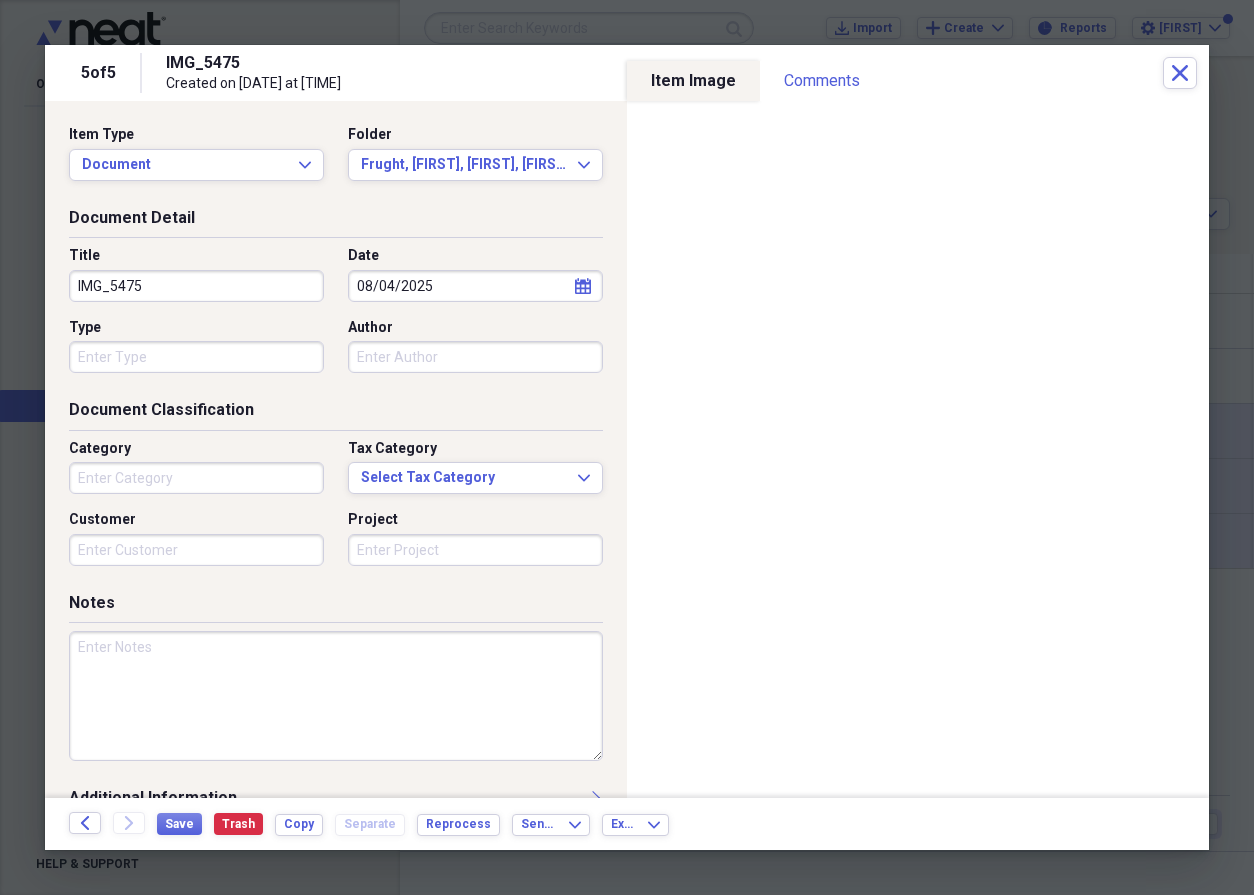 drag, startPoint x: 141, startPoint y: 282, endPoint x: 71, endPoint y: 277, distance: 70.178345 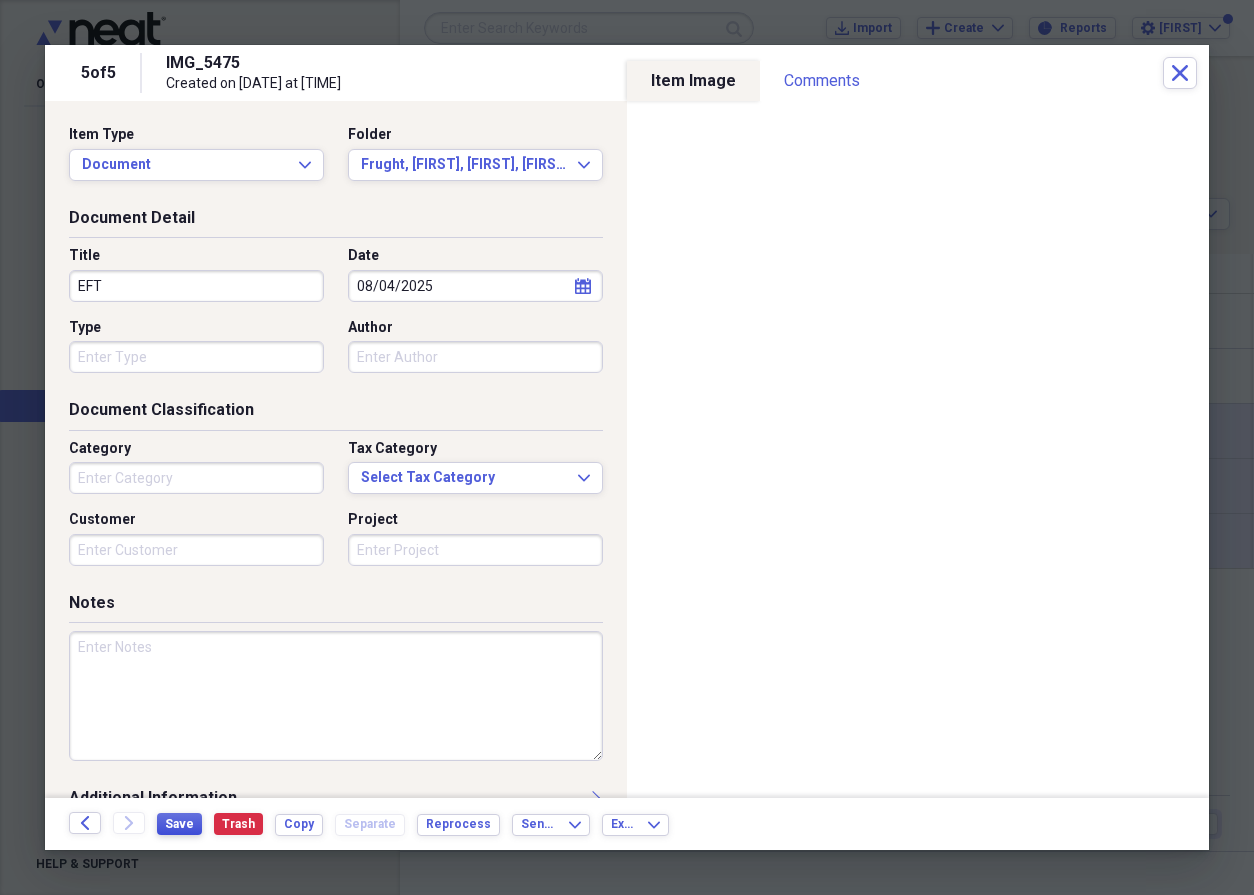 type on "EFT" 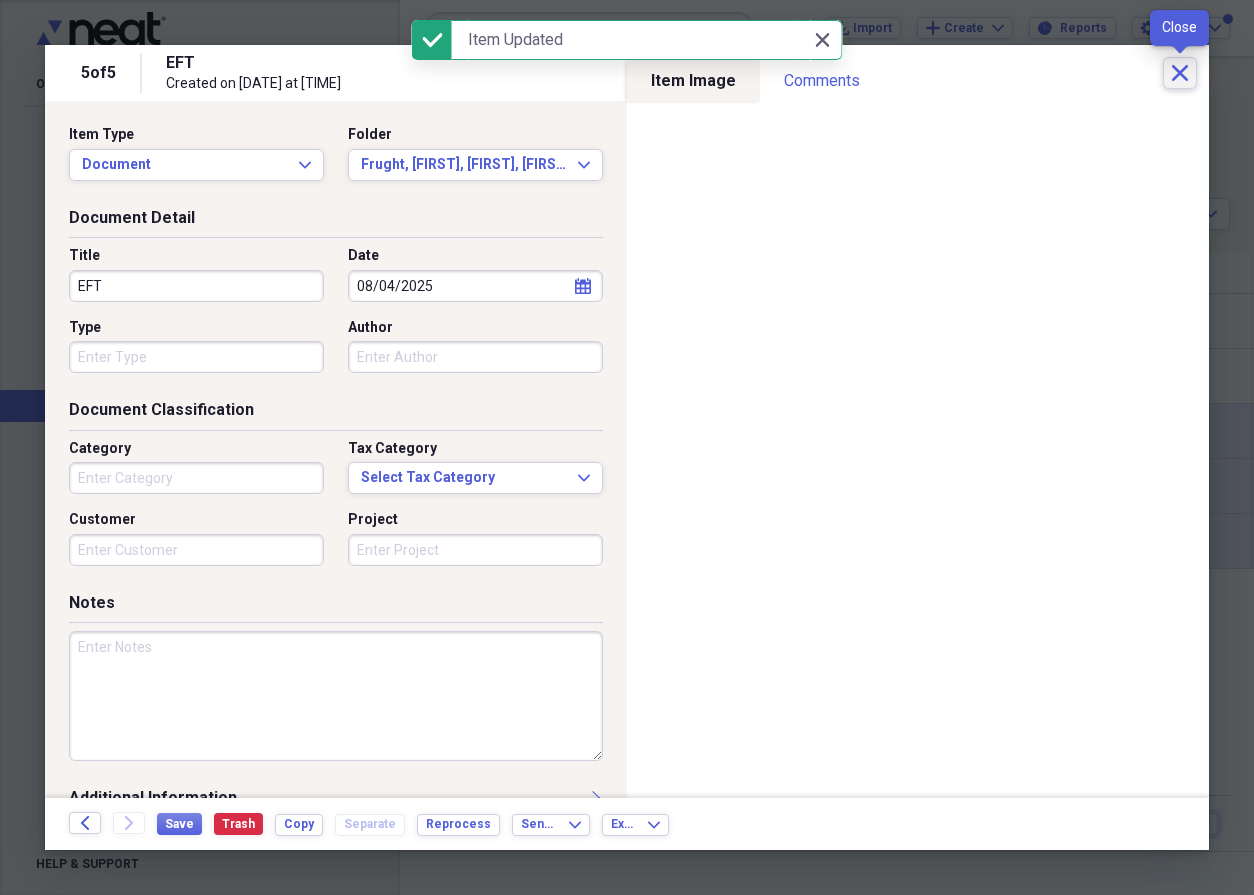 click 